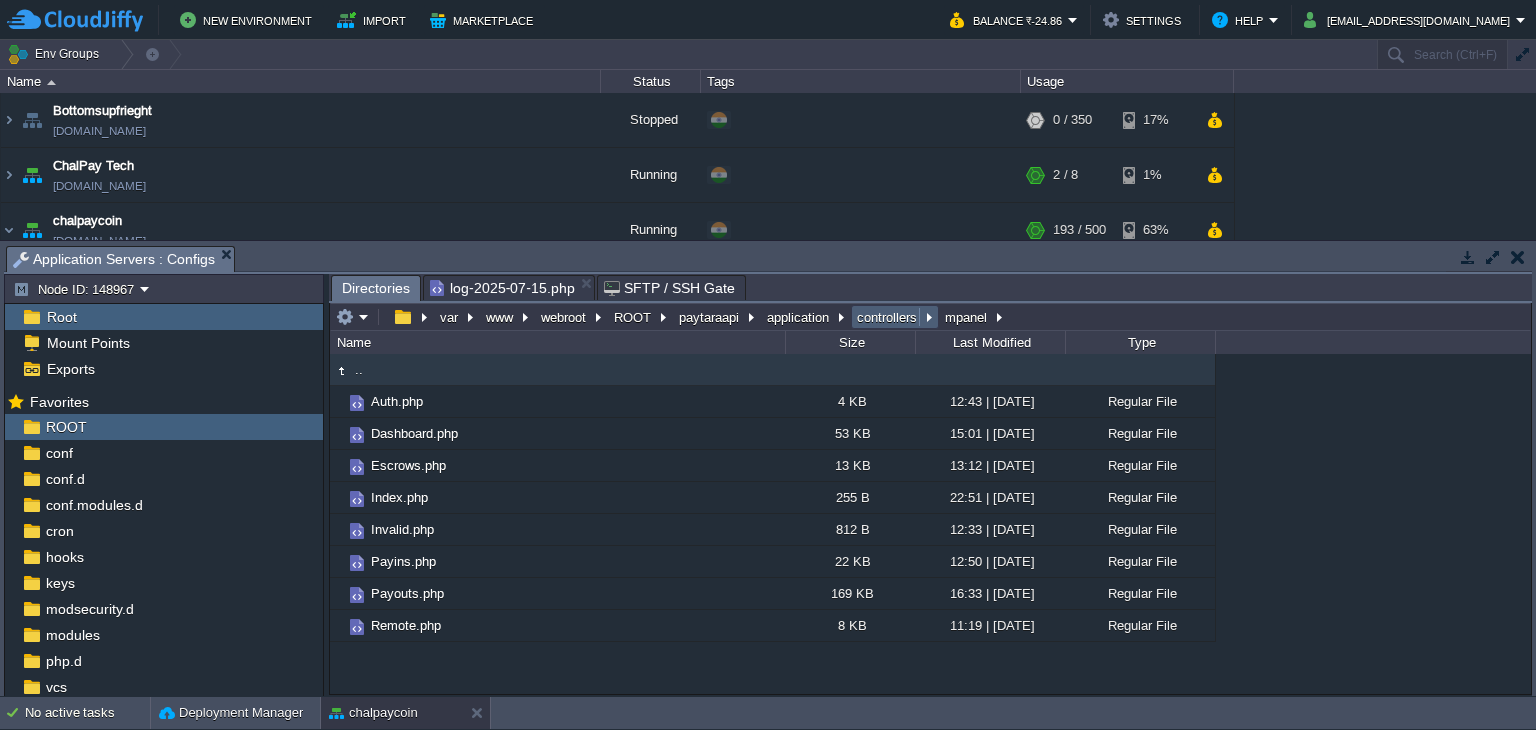 scroll, scrollTop: 0, scrollLeft: 0, axis: both 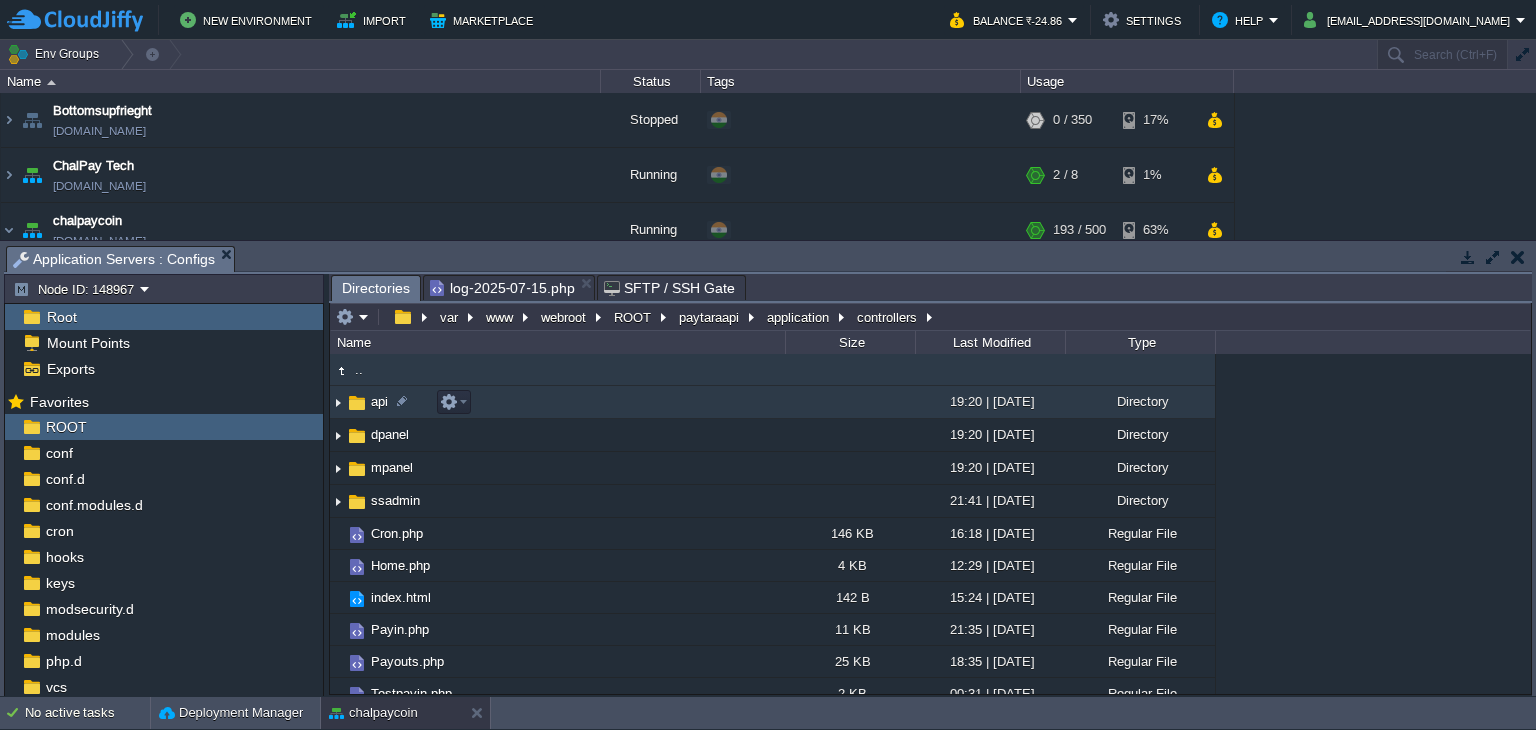 click at bounding box center [357, 403] 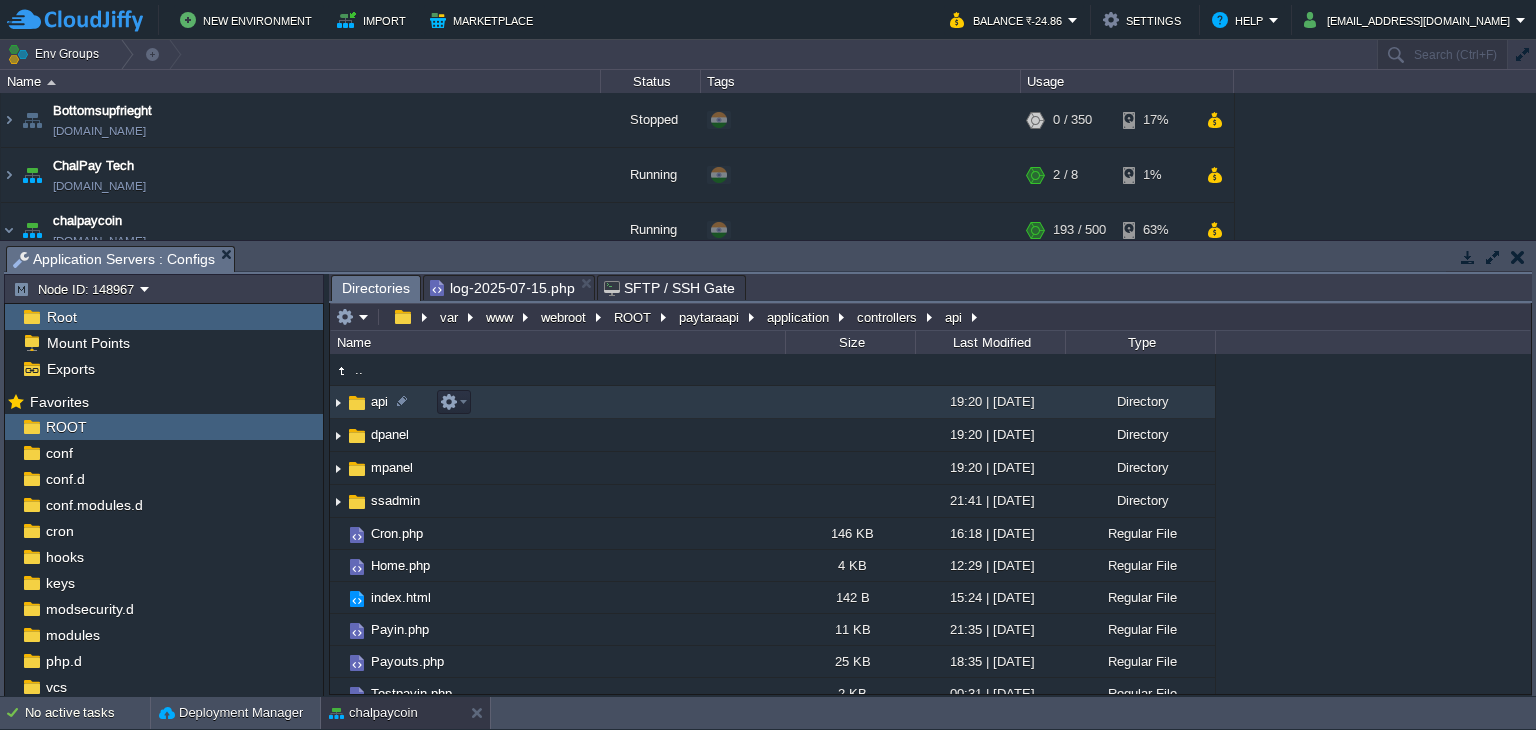 click at bounding box center [357, 403] 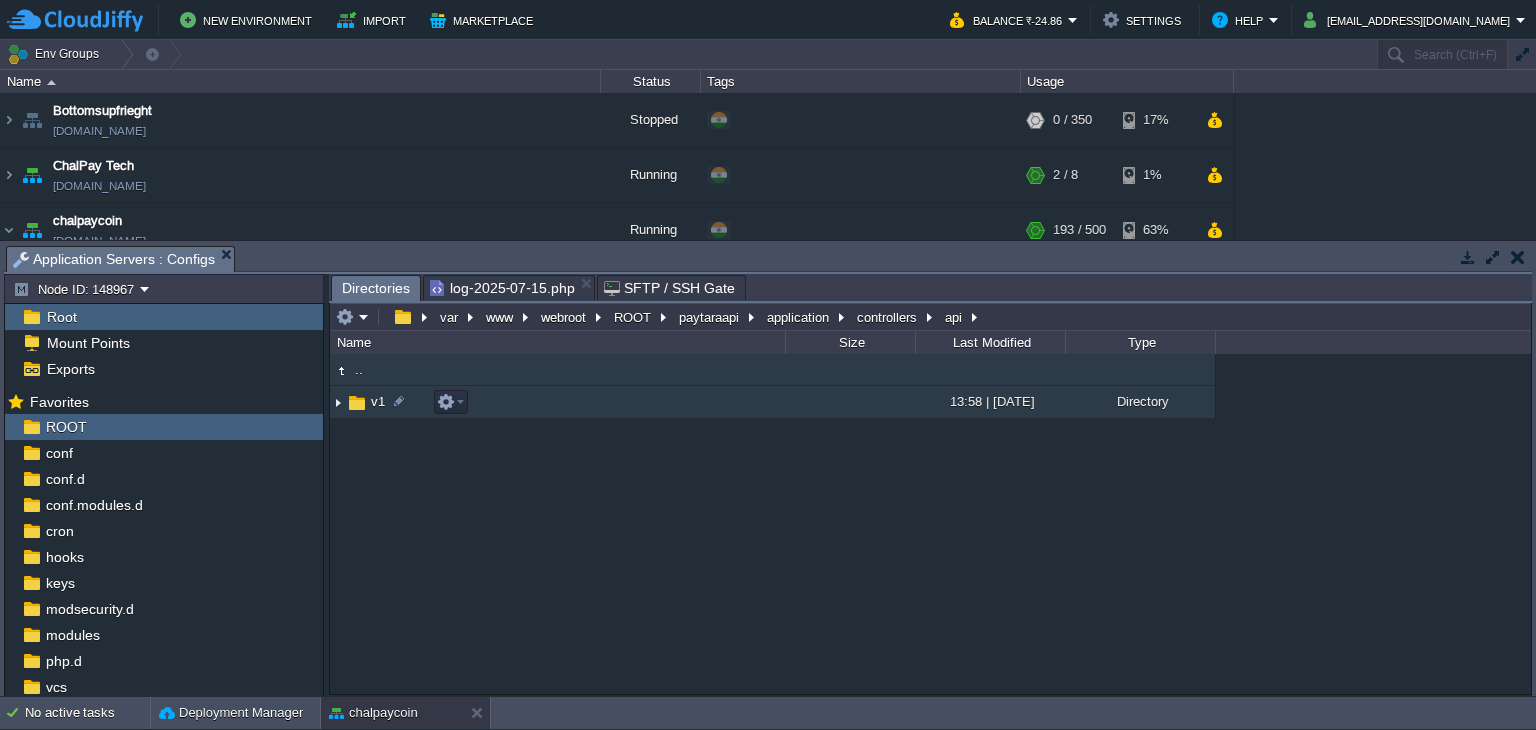 click at bounding box center [357, 403] 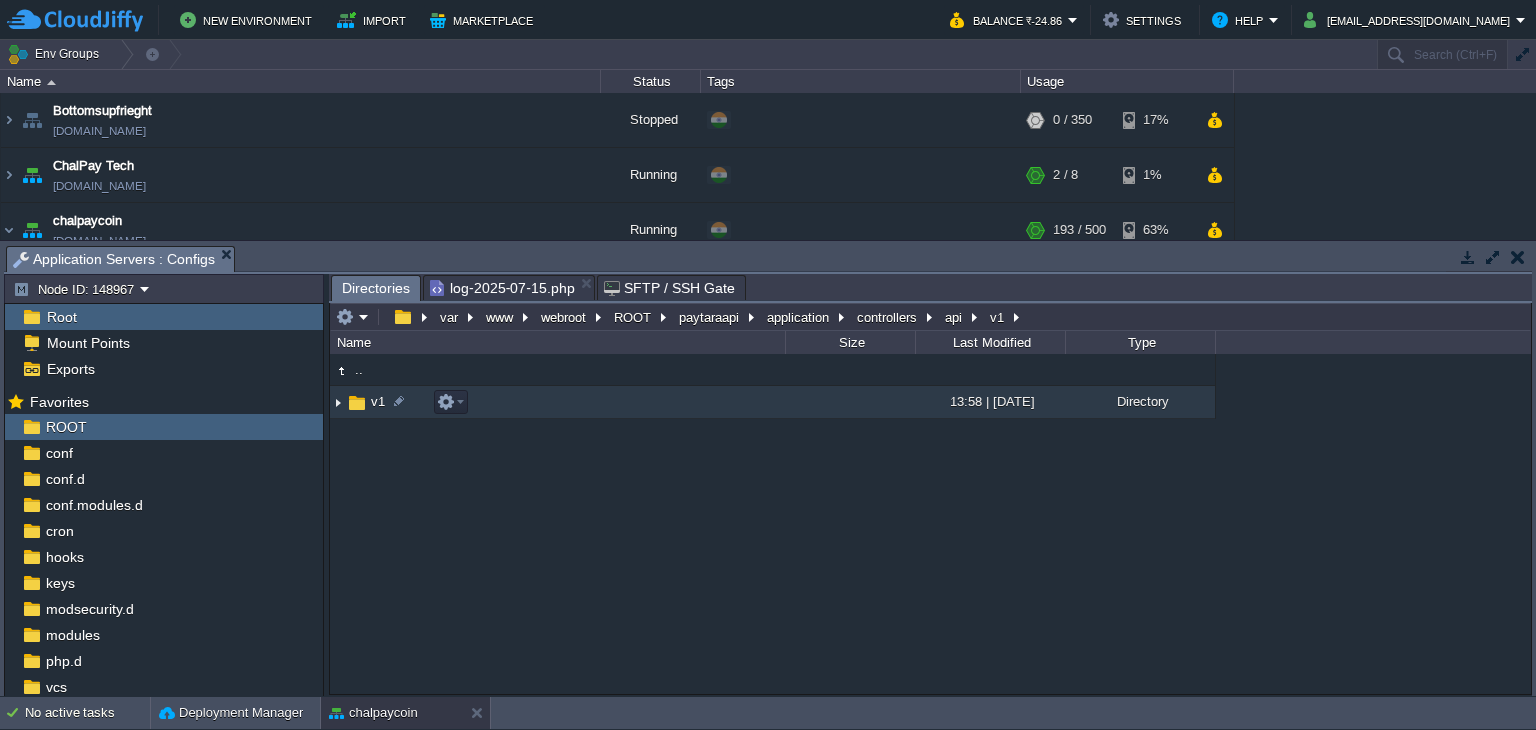 click at bounding box center [357, 403] 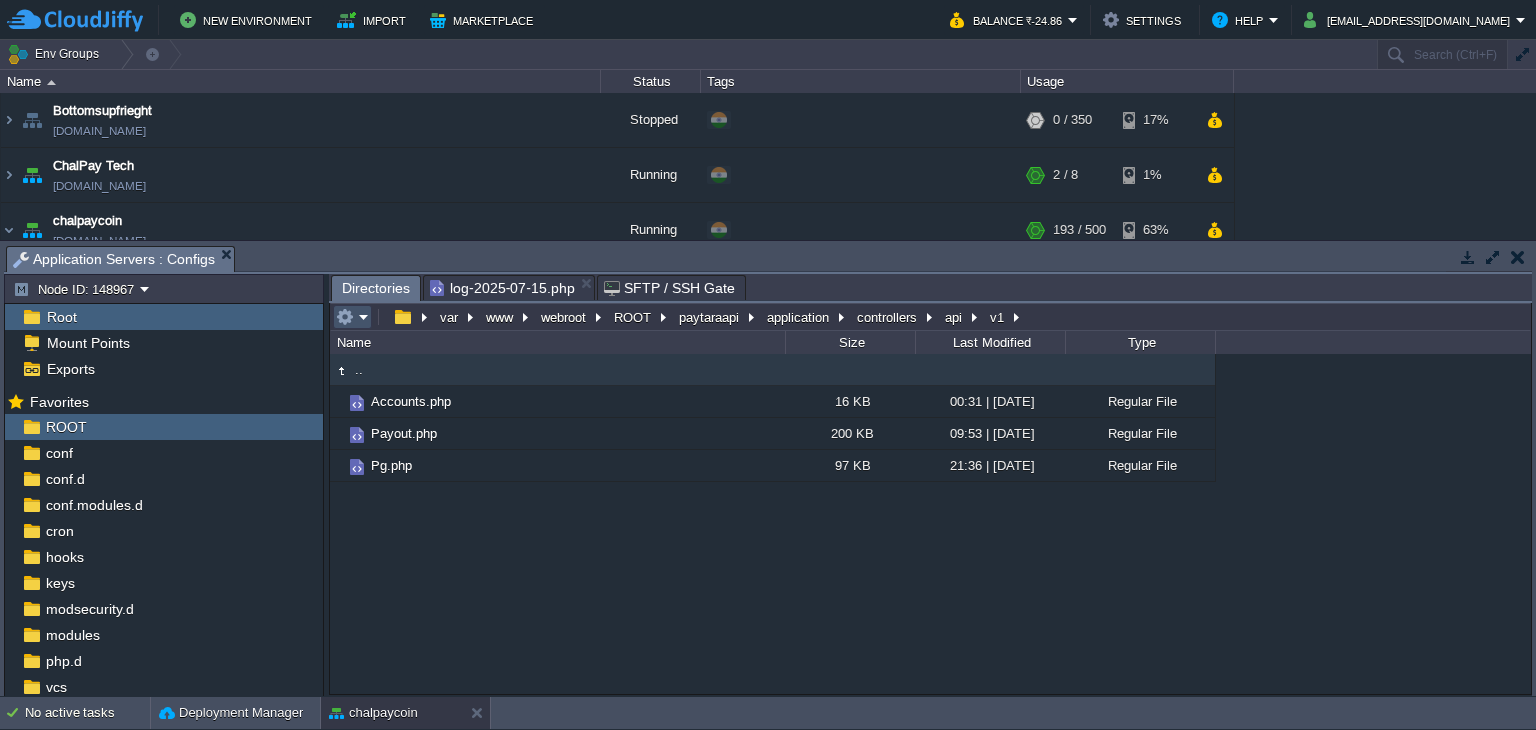 click at bounding box center [345, 317] 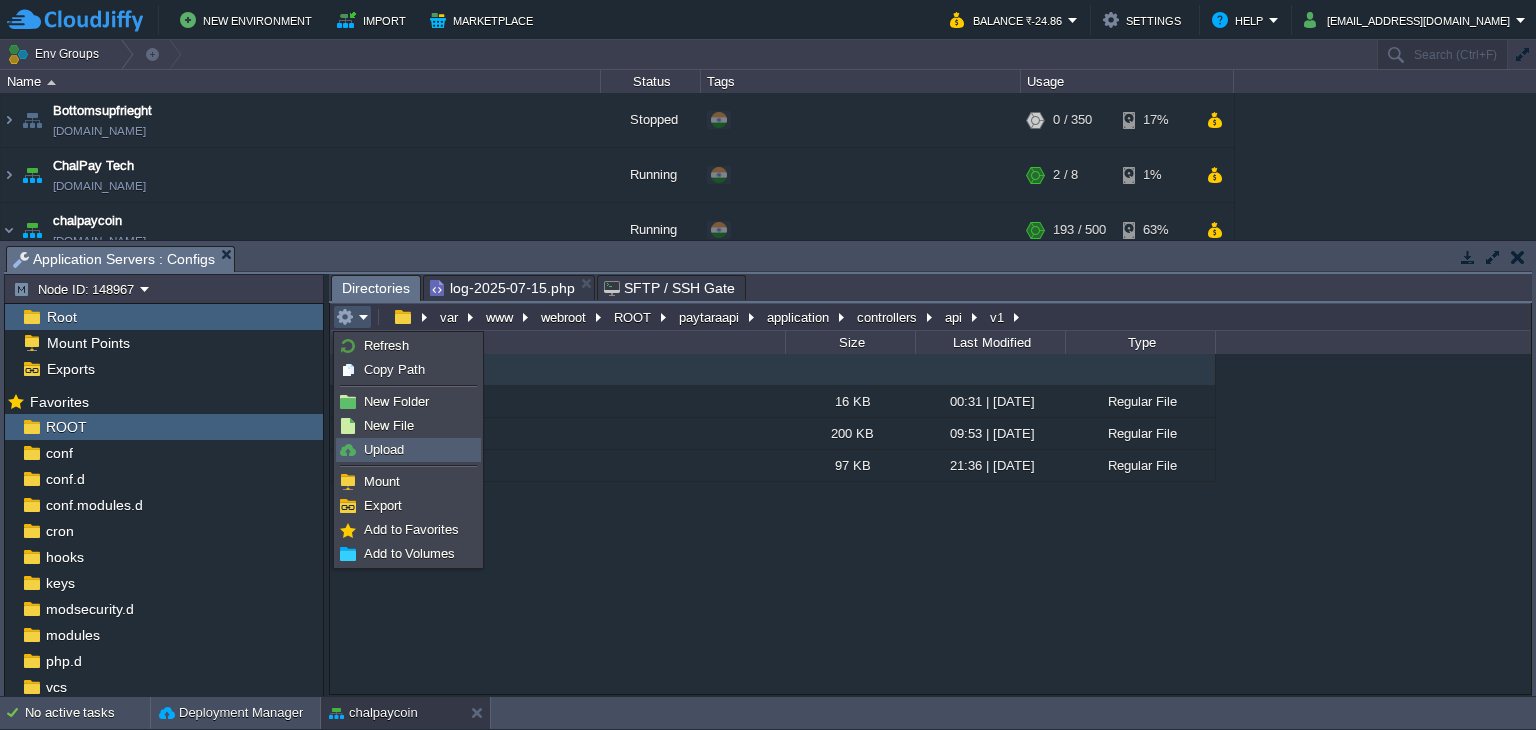 click on "Upload" at bounding box center (384, 449) 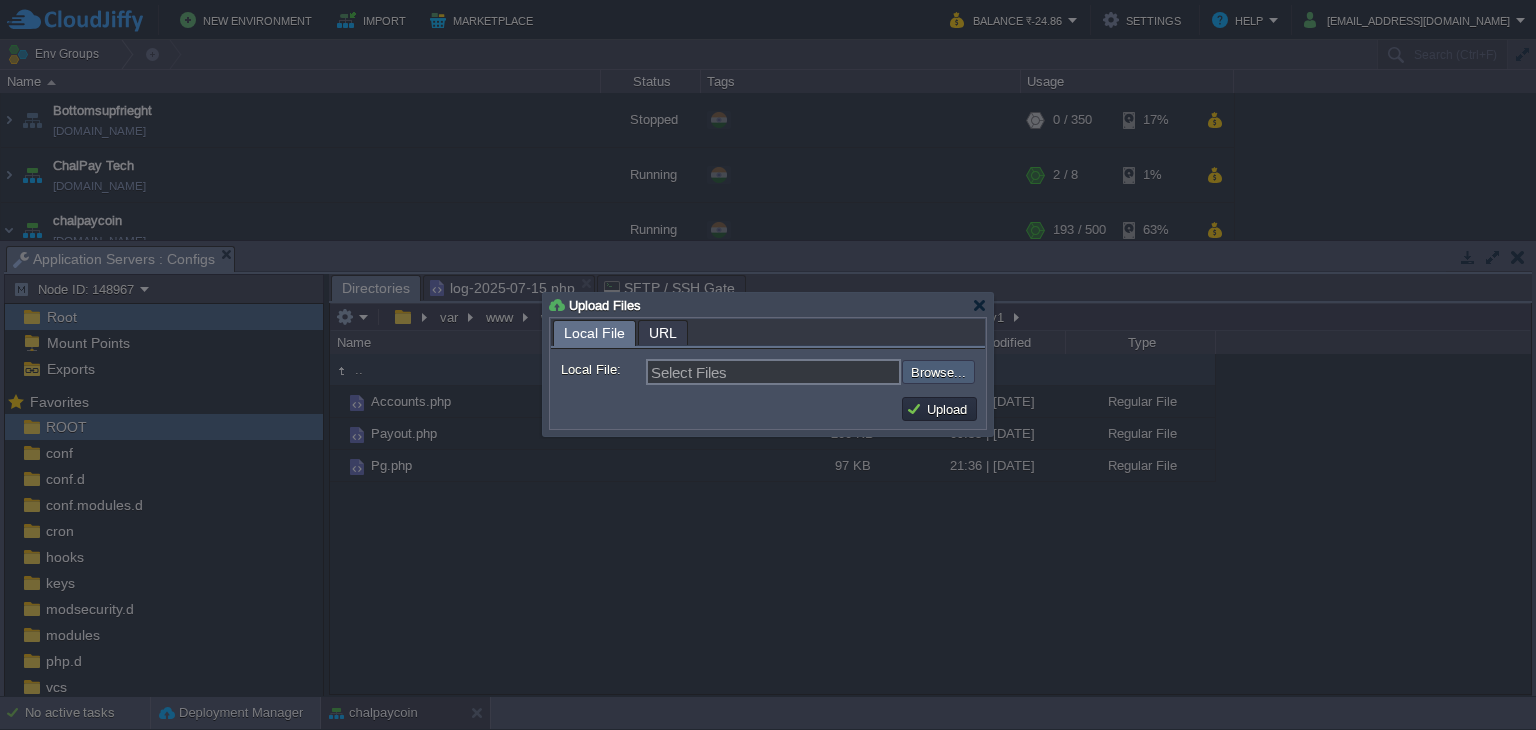 click at bounding box center (848, 372) 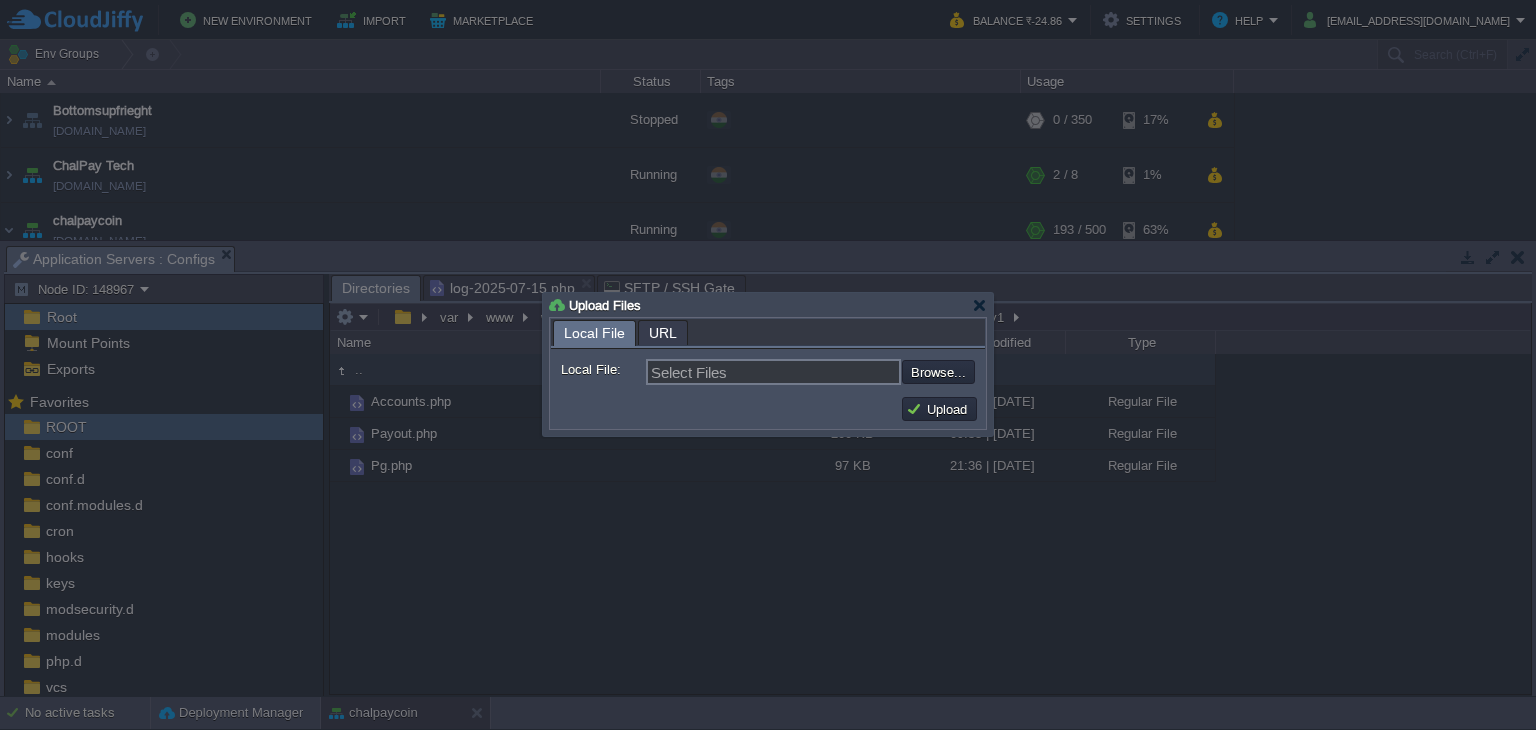 type on "C:\fakepath\Pg.php" 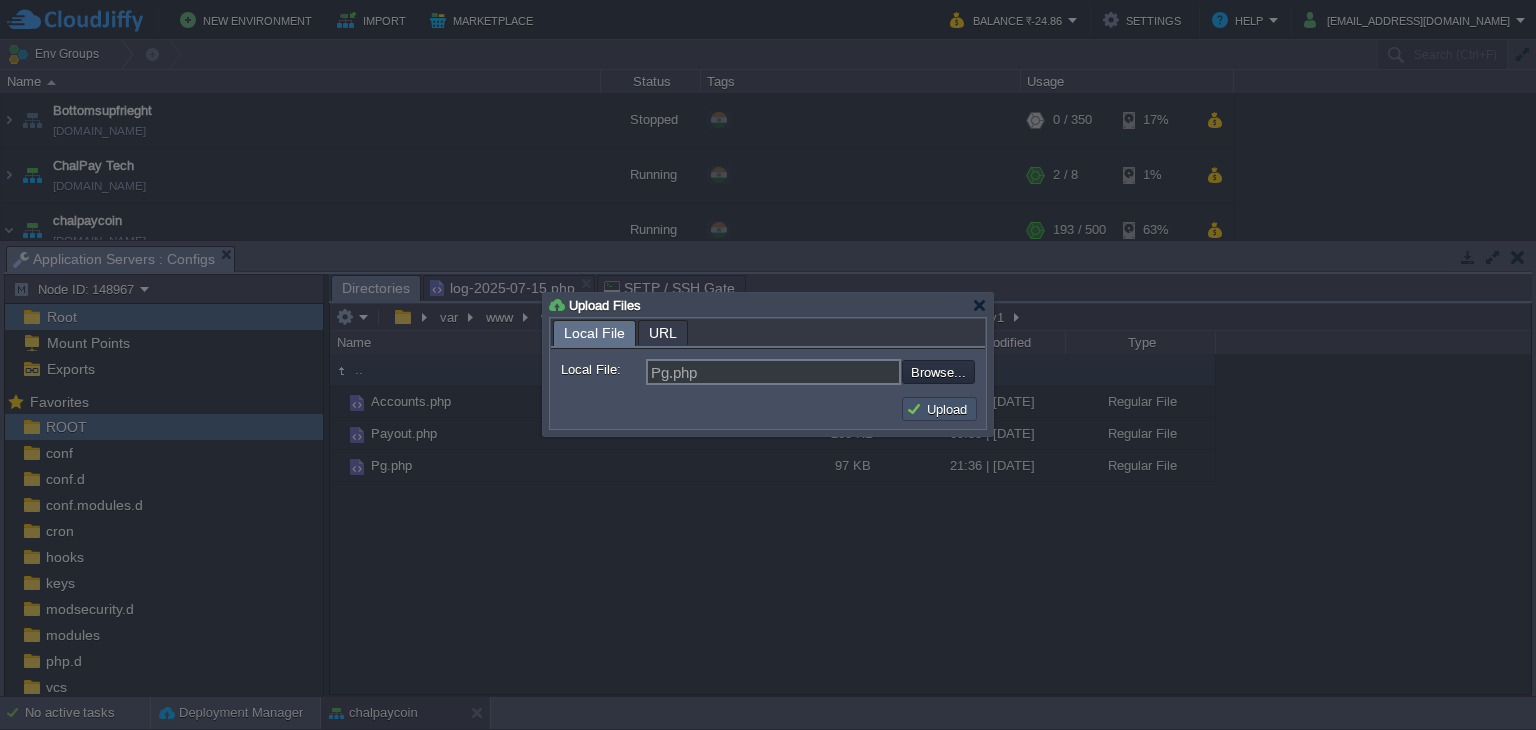 click on "Upload" at bounding box center [939, 409] 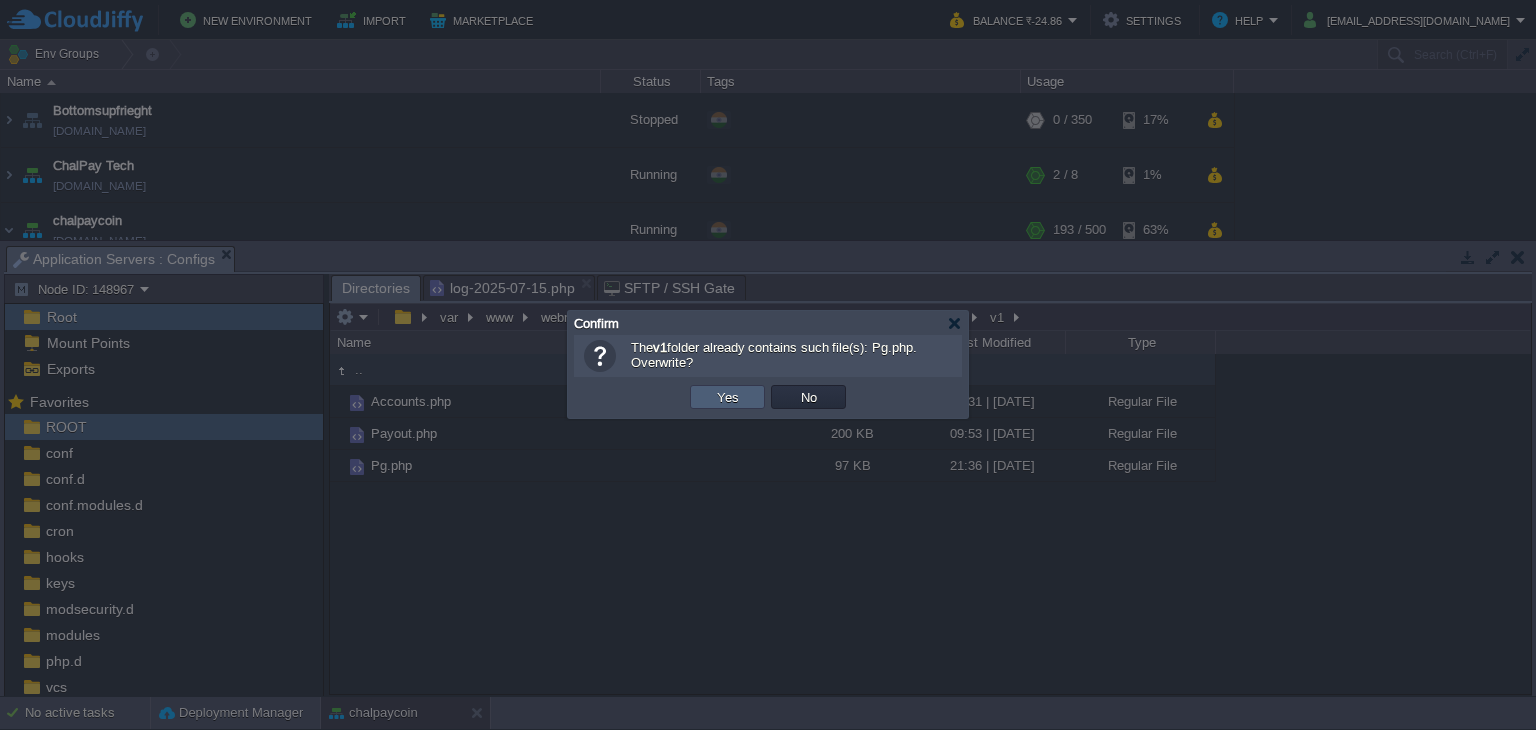 click on "Yes" at bounding box center [728, 397] 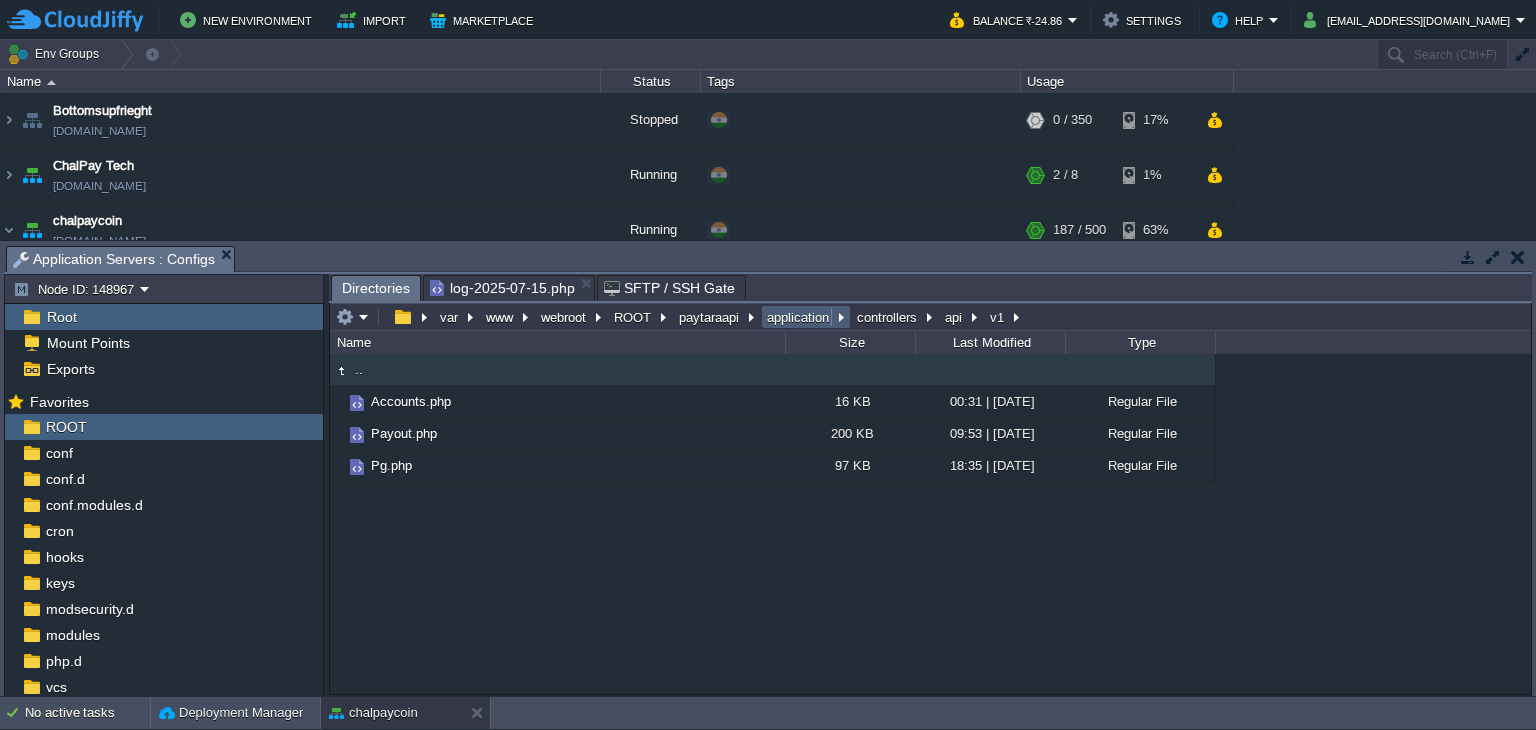 click on "application" at bounding box center [799, 317] 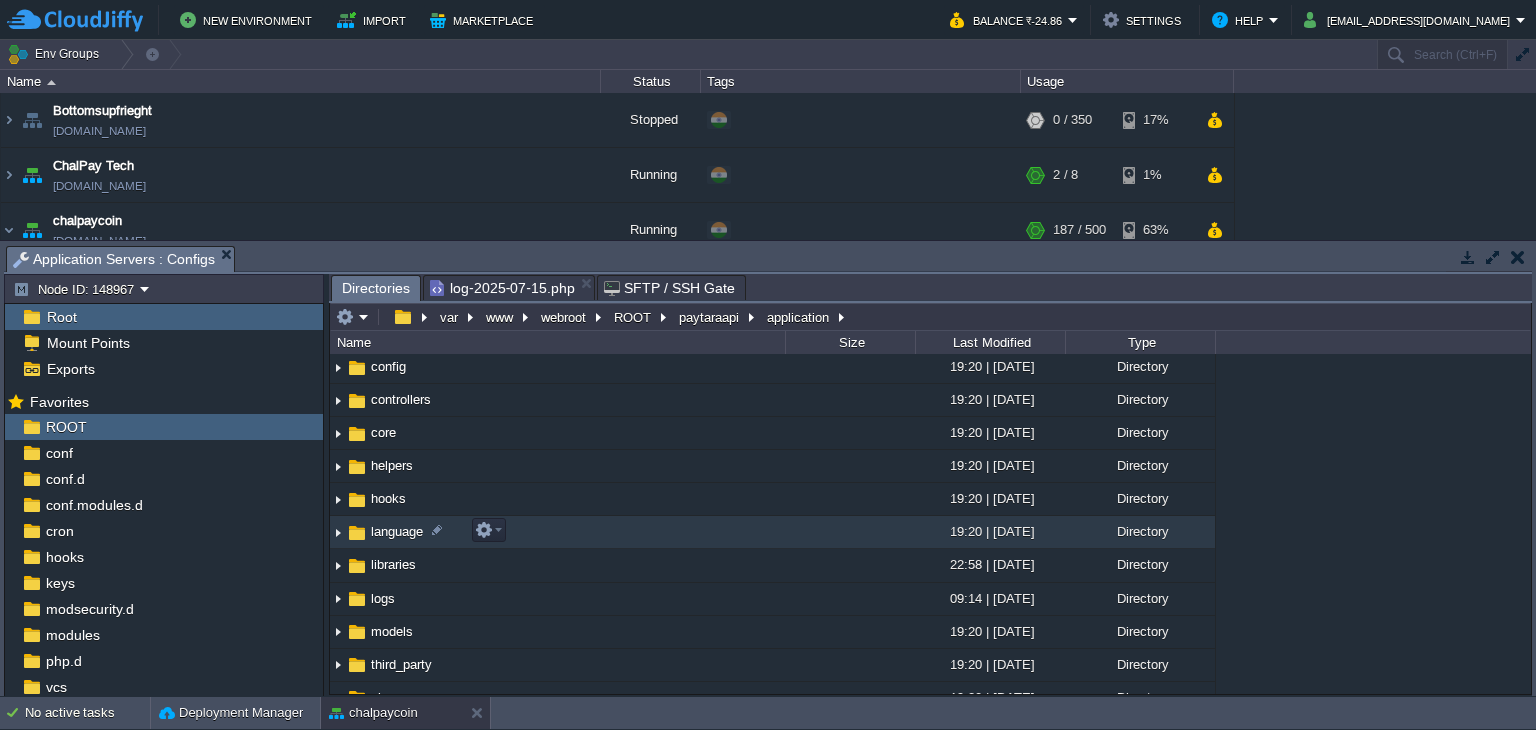 scroll, scrollTop: 148, scrollLeft: 0, axis: vertical 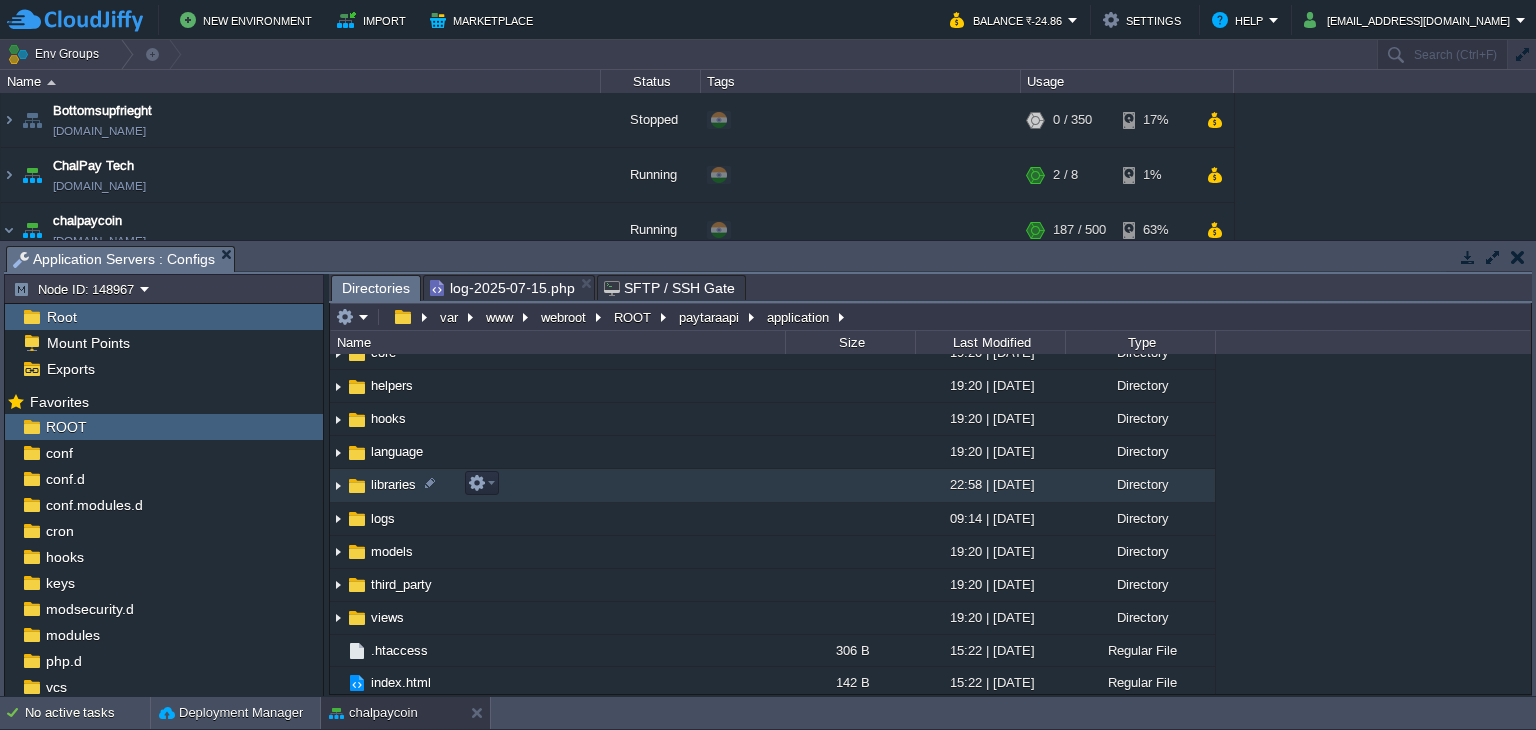 click on "libraries" at bounding box center (393, 484) 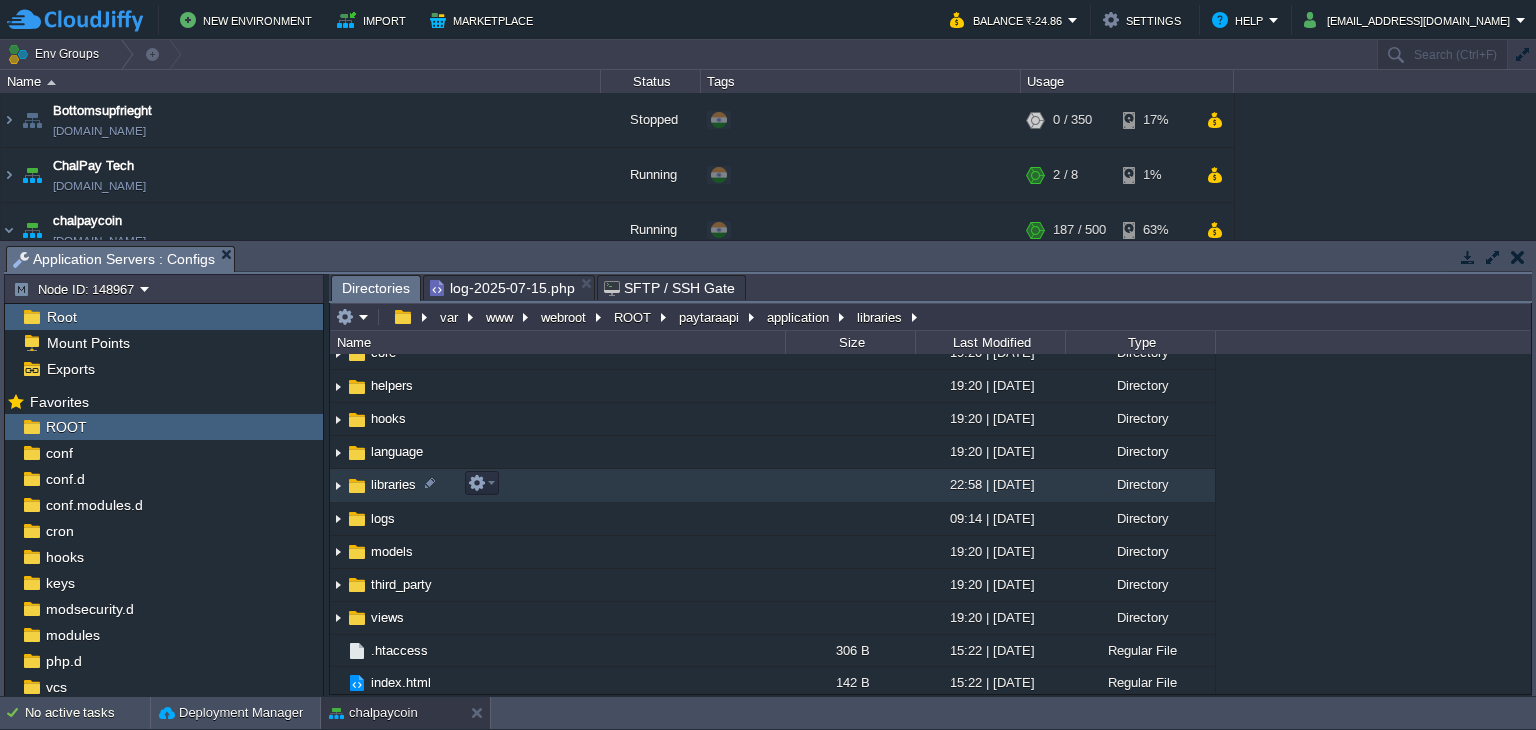 click on "libraries" at bounding box center (393, 484) 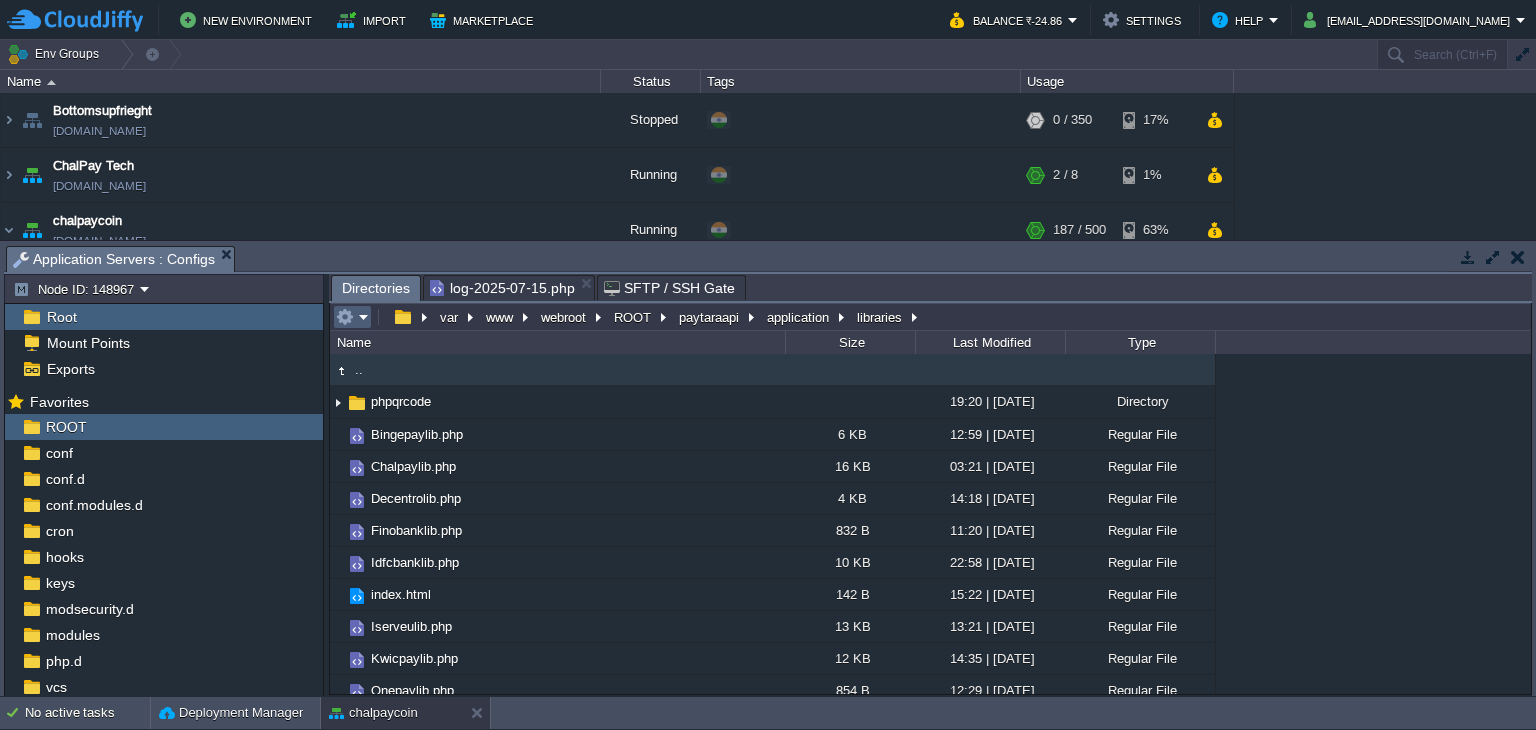 click at bounding box center (352, 317) 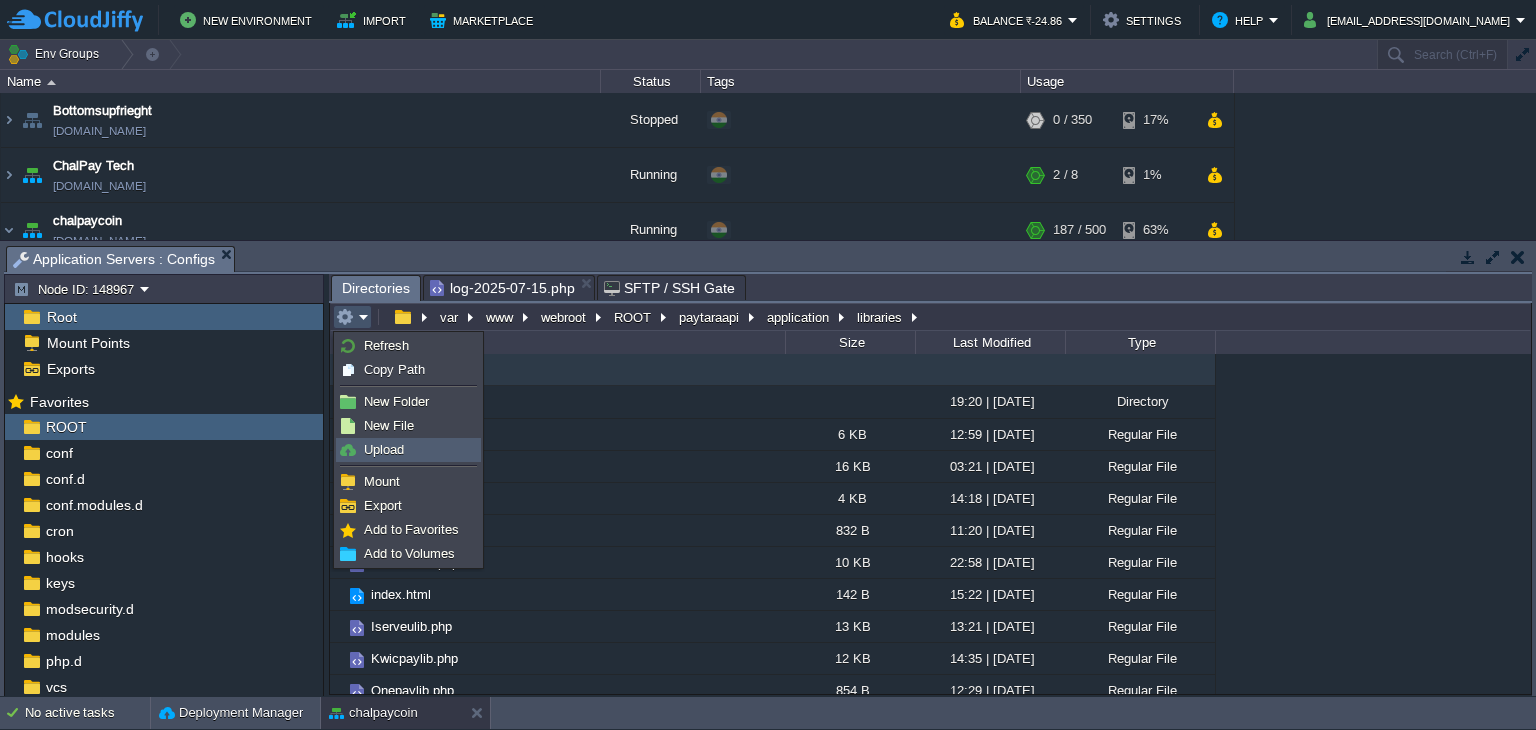 click on "Upload" at bounding box center (384, 449) 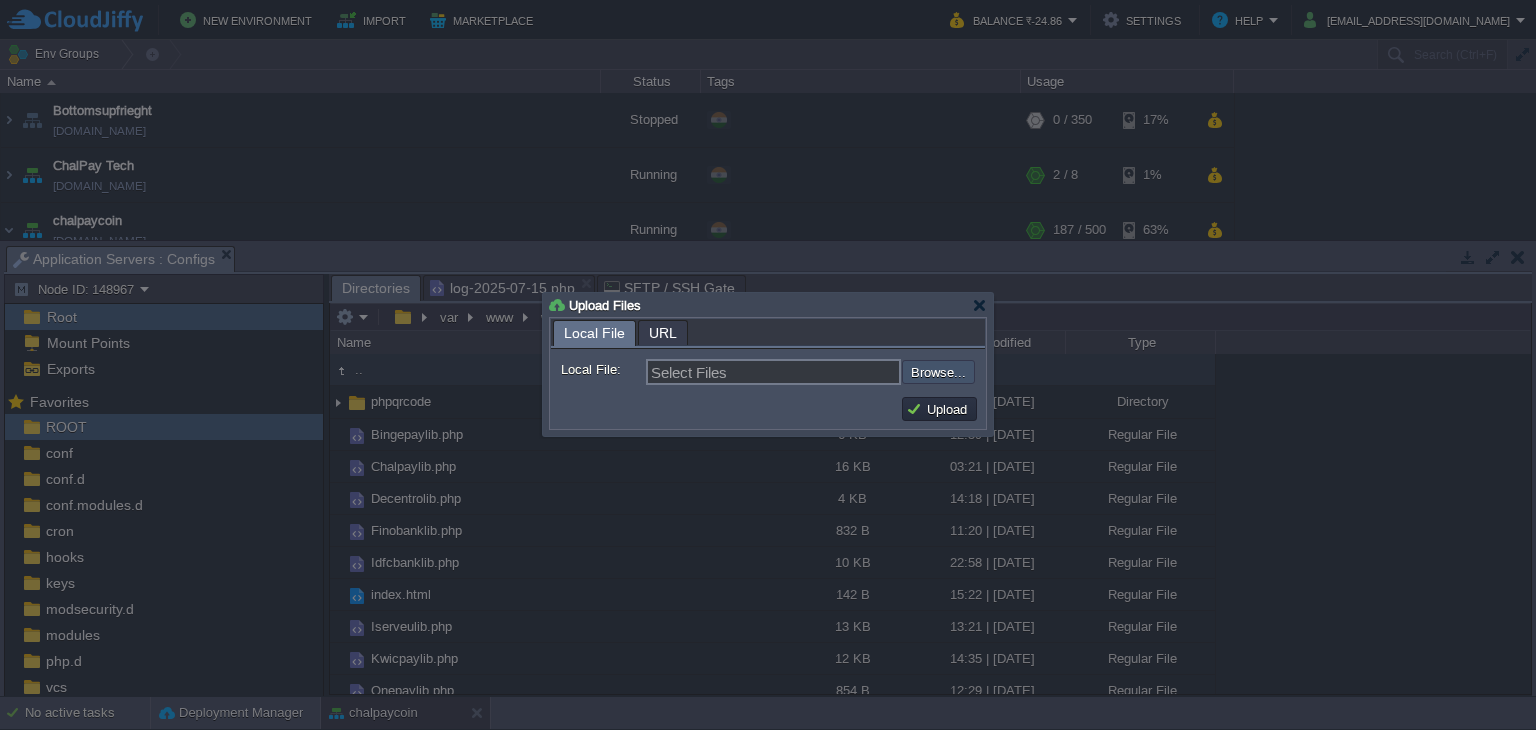 click at bounding box center (848, 372) 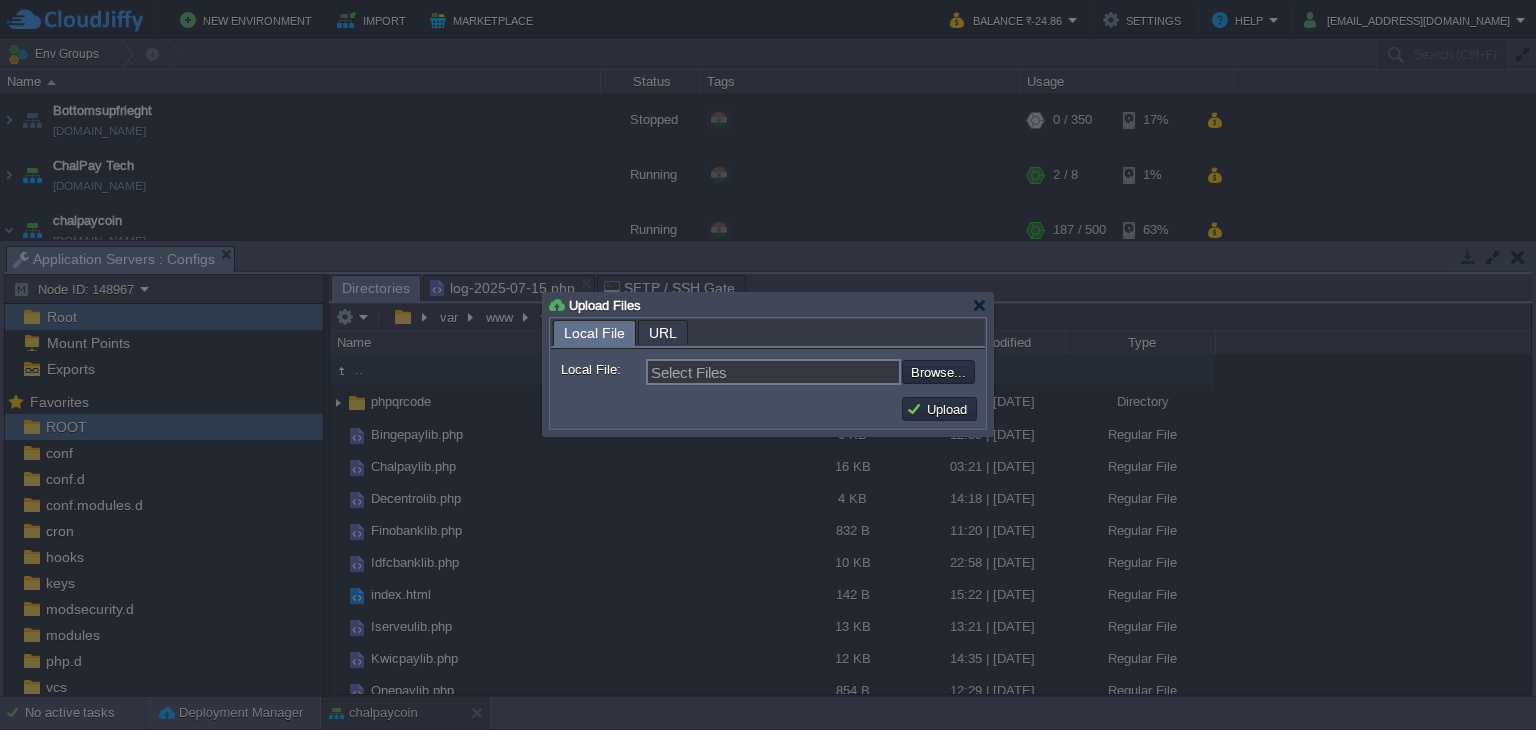 type on "C:\fakepath\Suryodaylib.php" 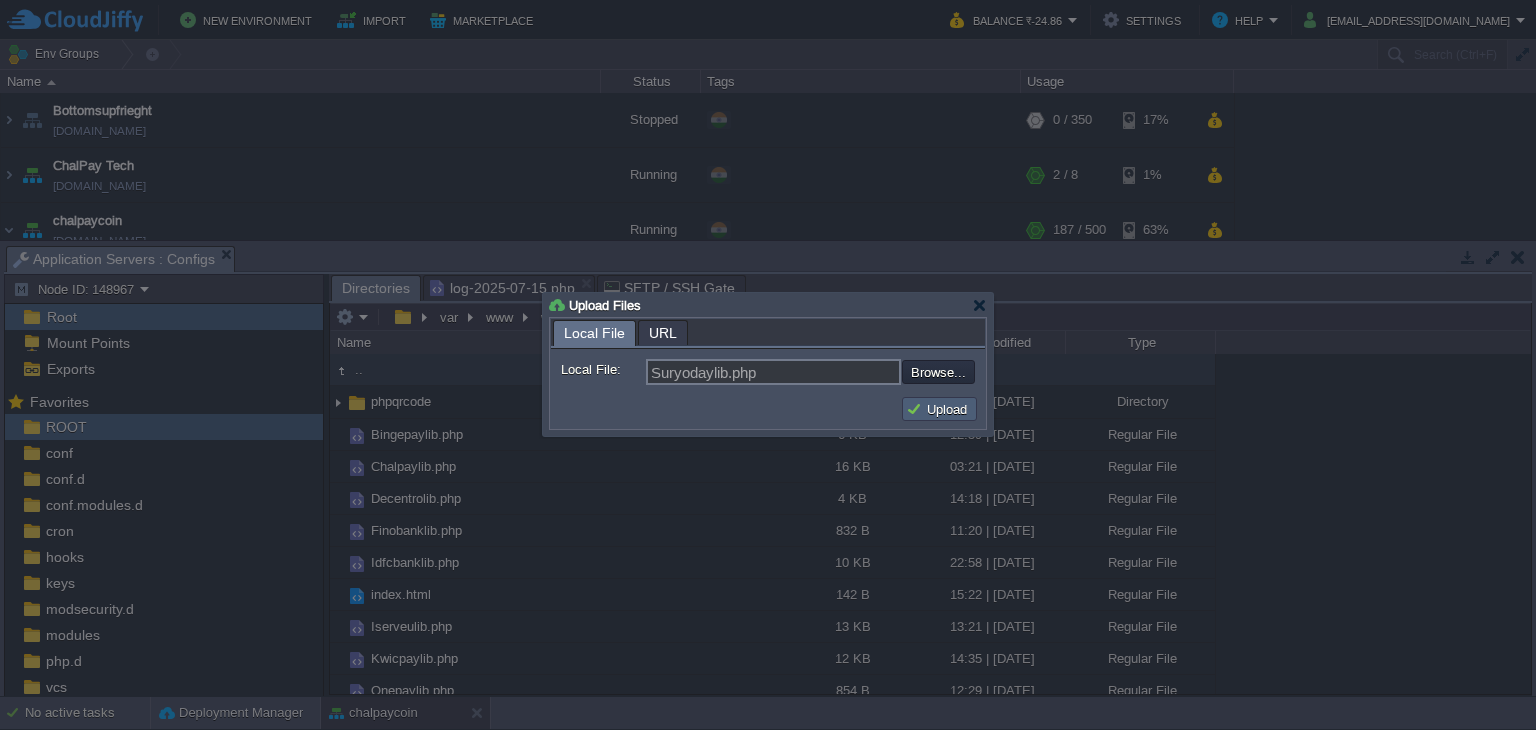 click on "Upload" at bounding box center [939, 409] 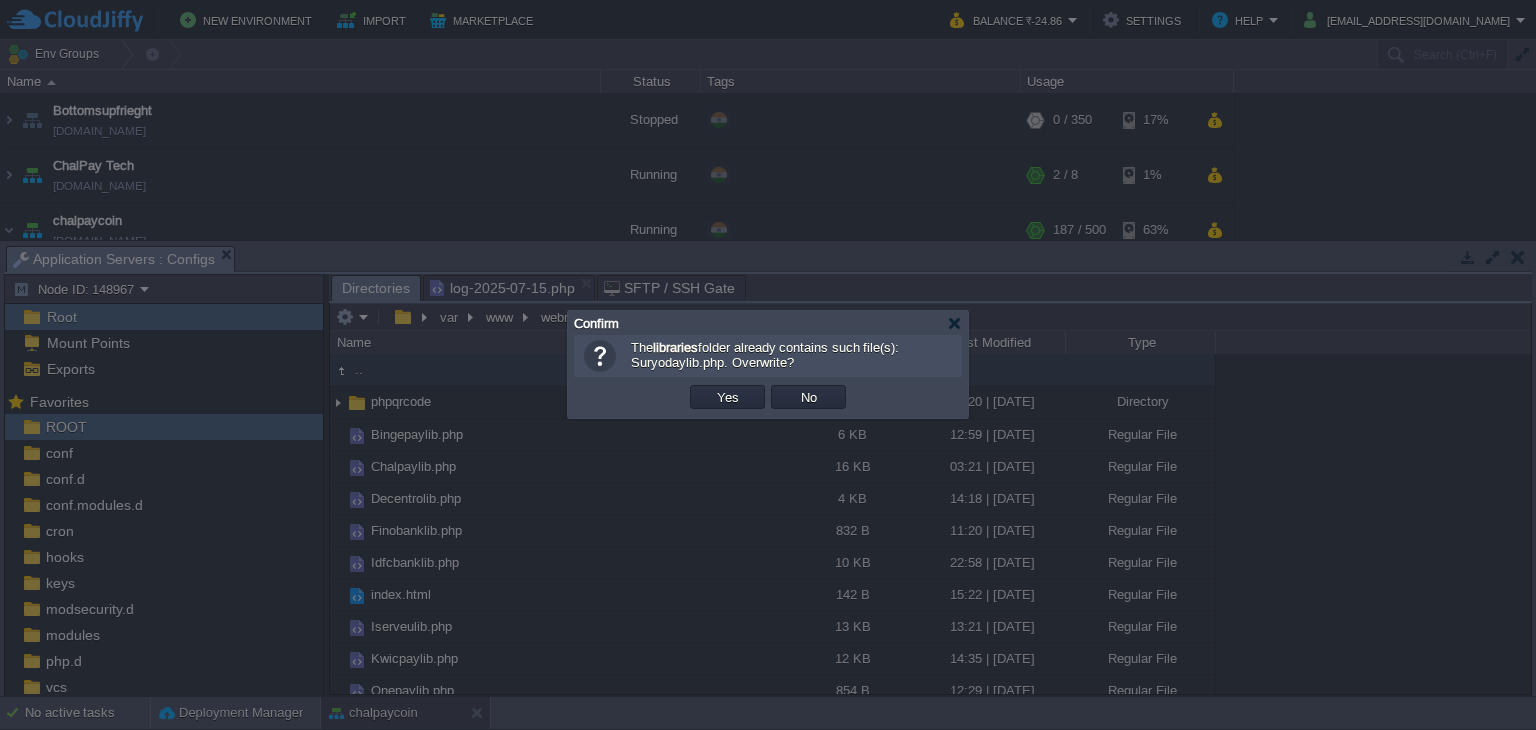 click on "OK Yes No Cancel" at bounding box center [768, 397] 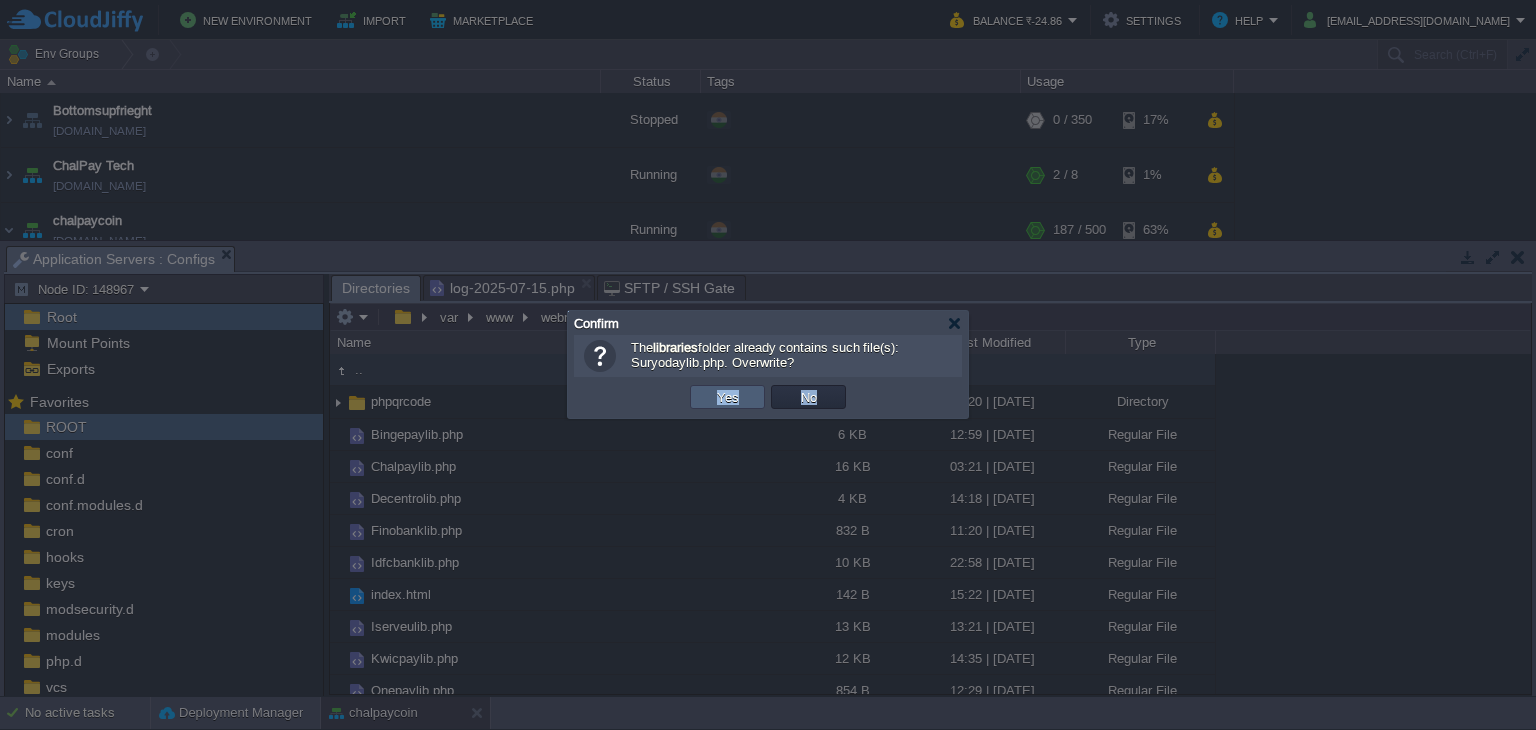 click on "Yes" at bounding box center (728, 397) 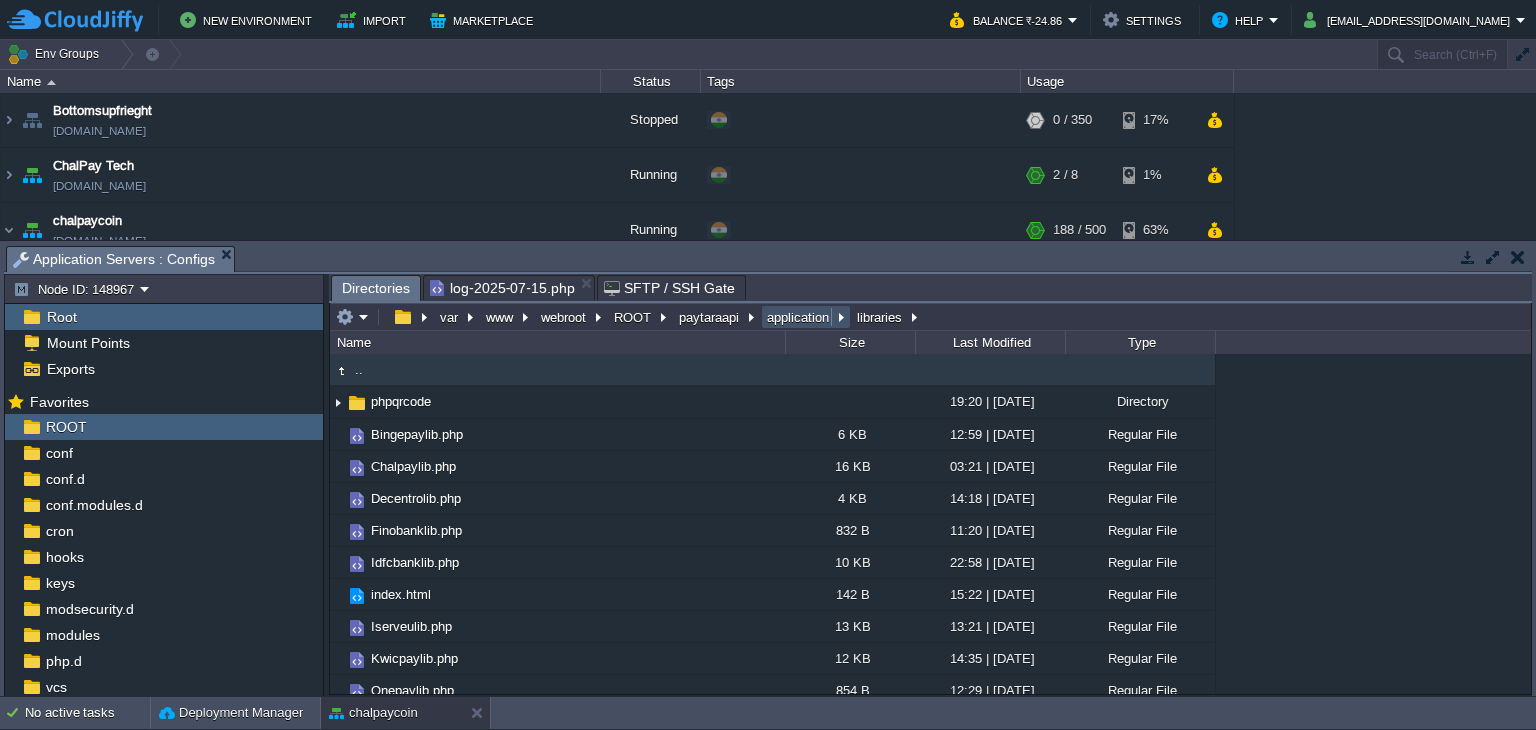 click on "application" at bounding box center (799, 317) 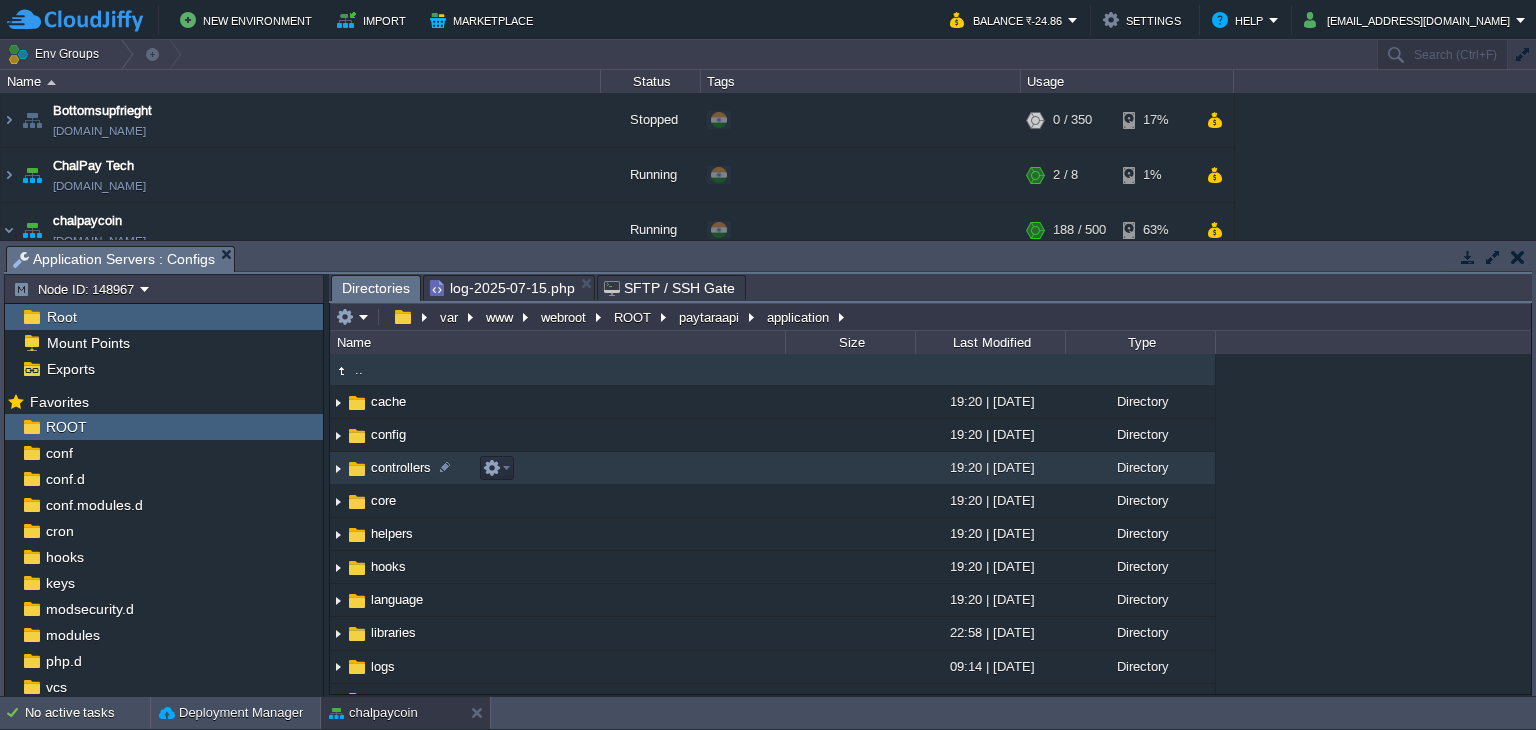 click on "controllers" at bounding box center (557, 468) 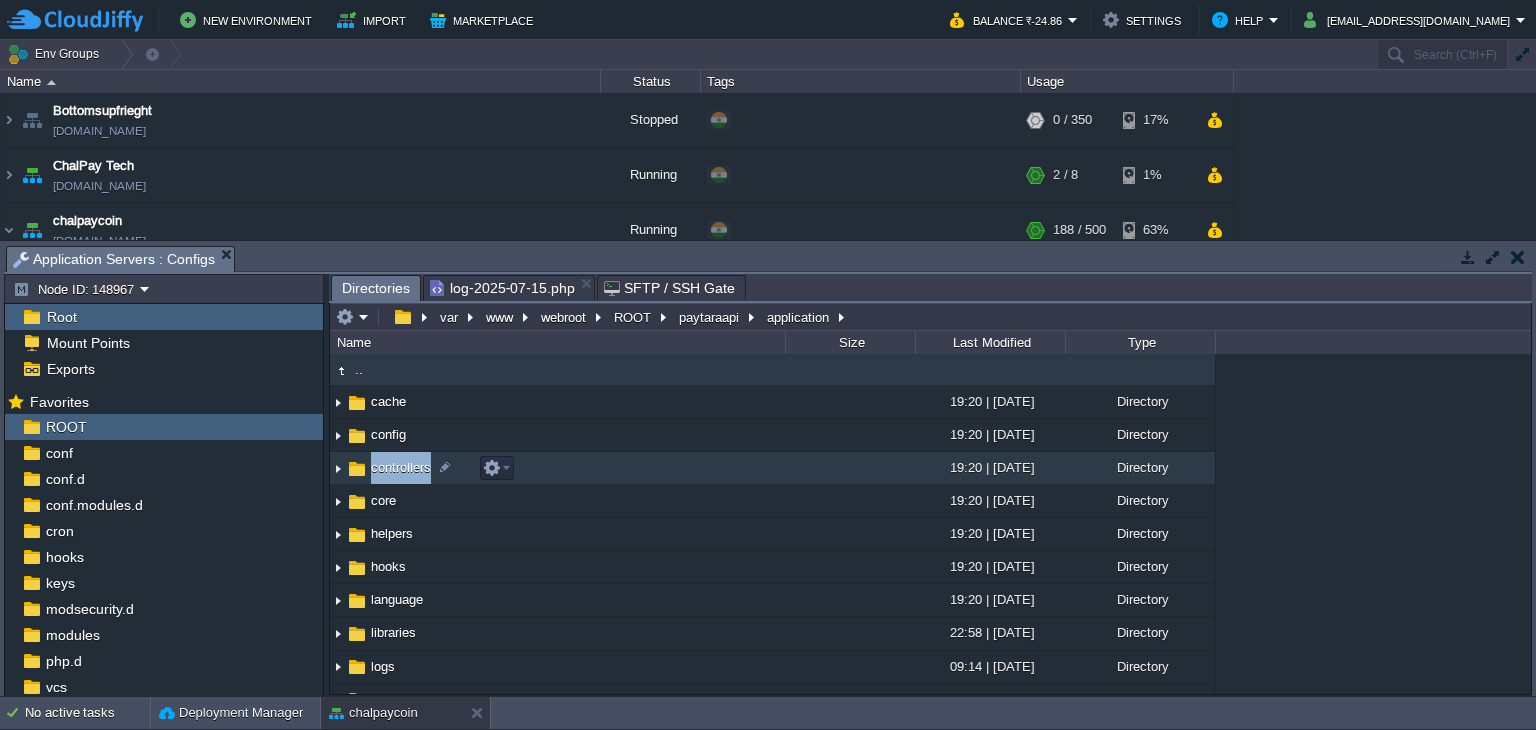 click on "controllers" at bounding box center (557, 468) 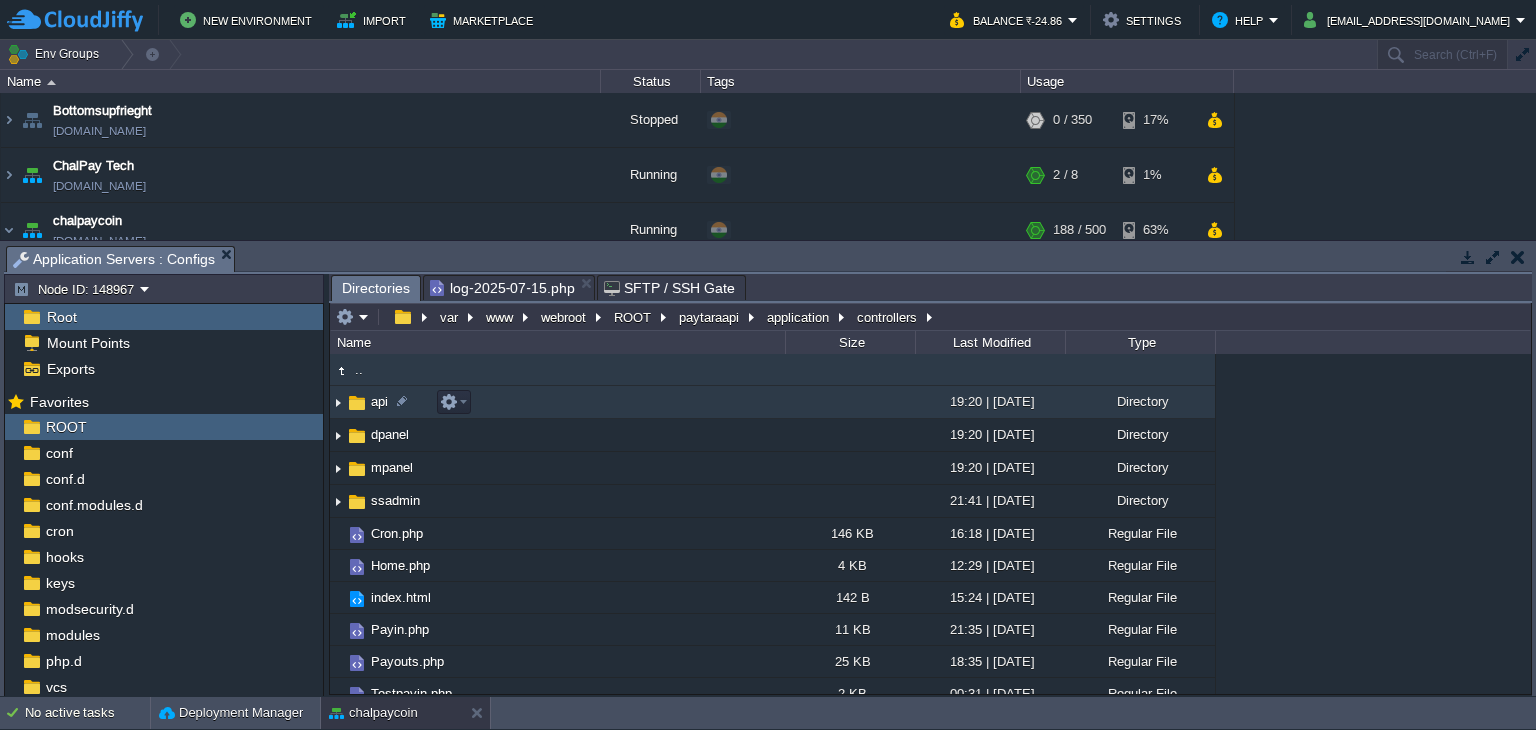 click on "api" at bounding box center [379, 401] 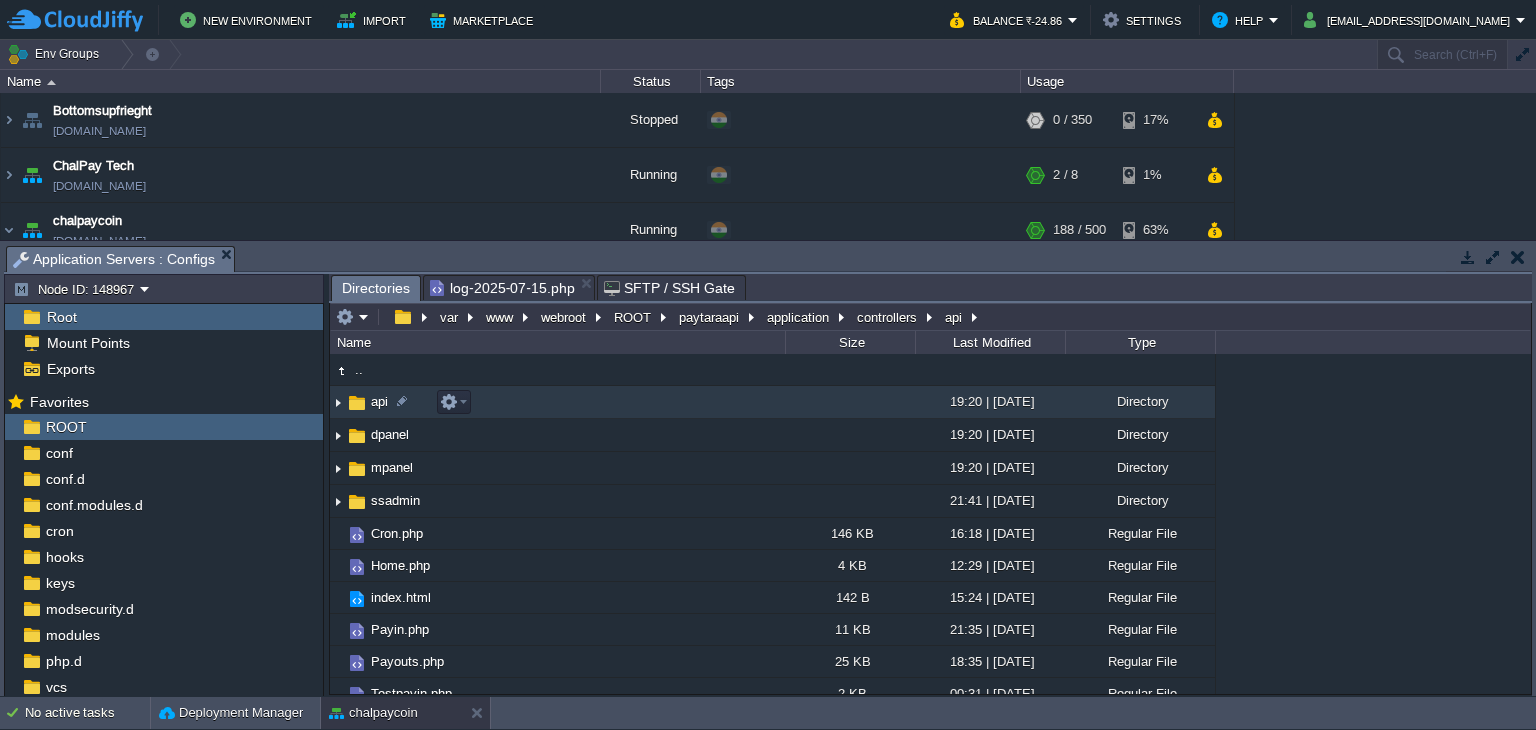 click on "api" at bounding box center (379, 401) 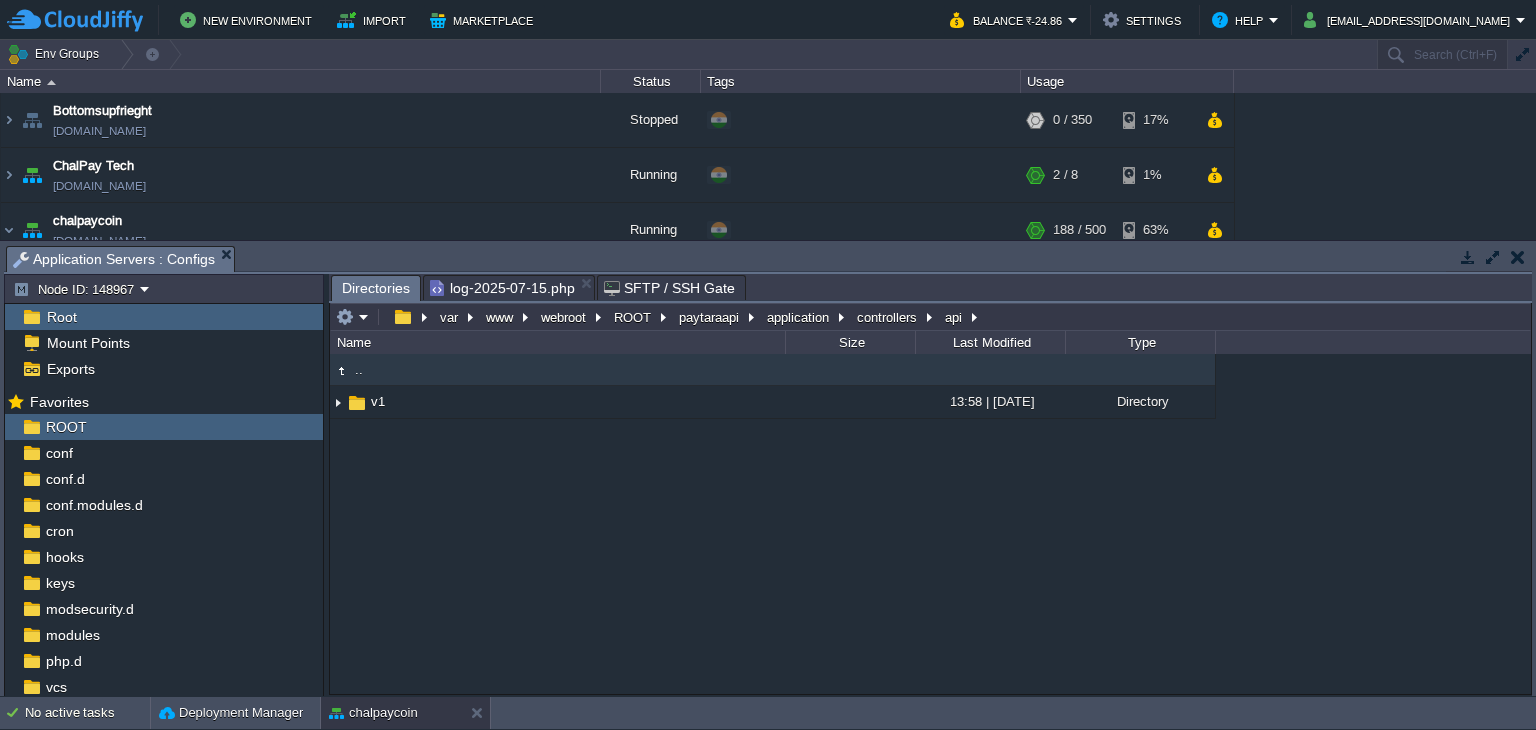 click on ".. v1 13:58   |   [DATE] Directory" at bounding box center [930, 524] 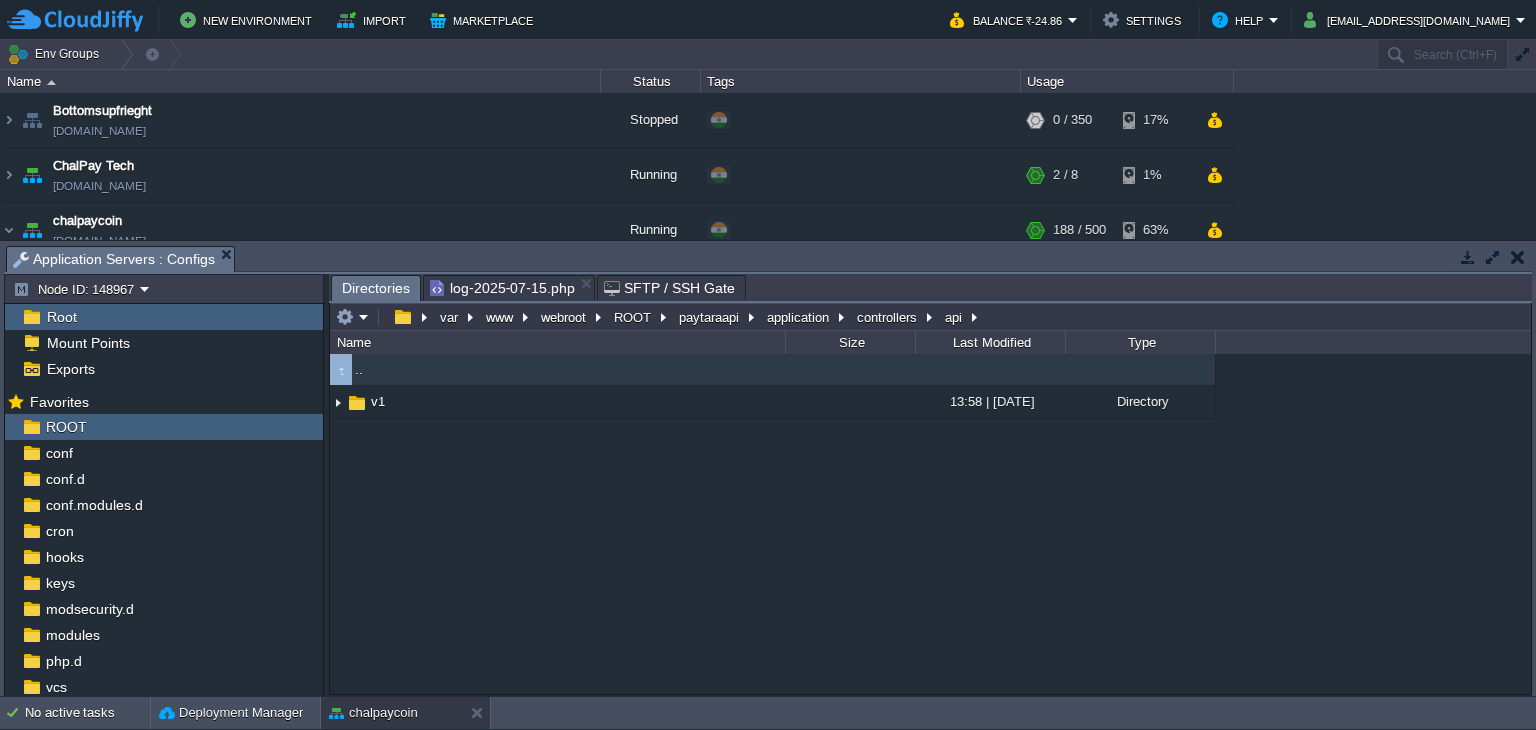 click on ".. v1 13:58   |   [DATE] Directory" at bounding box center (930, 524) 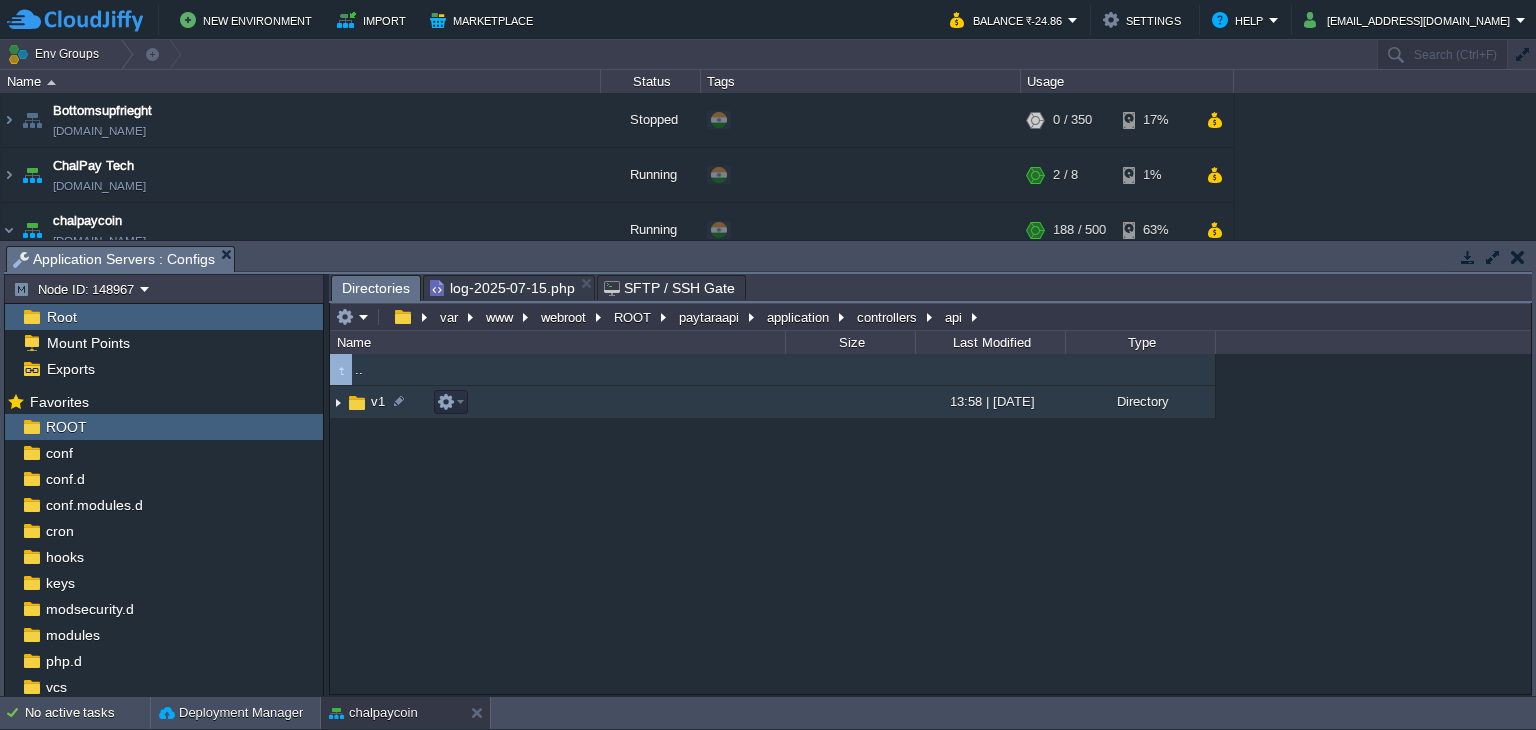 click on "v1" at bounding box center (378, 401) 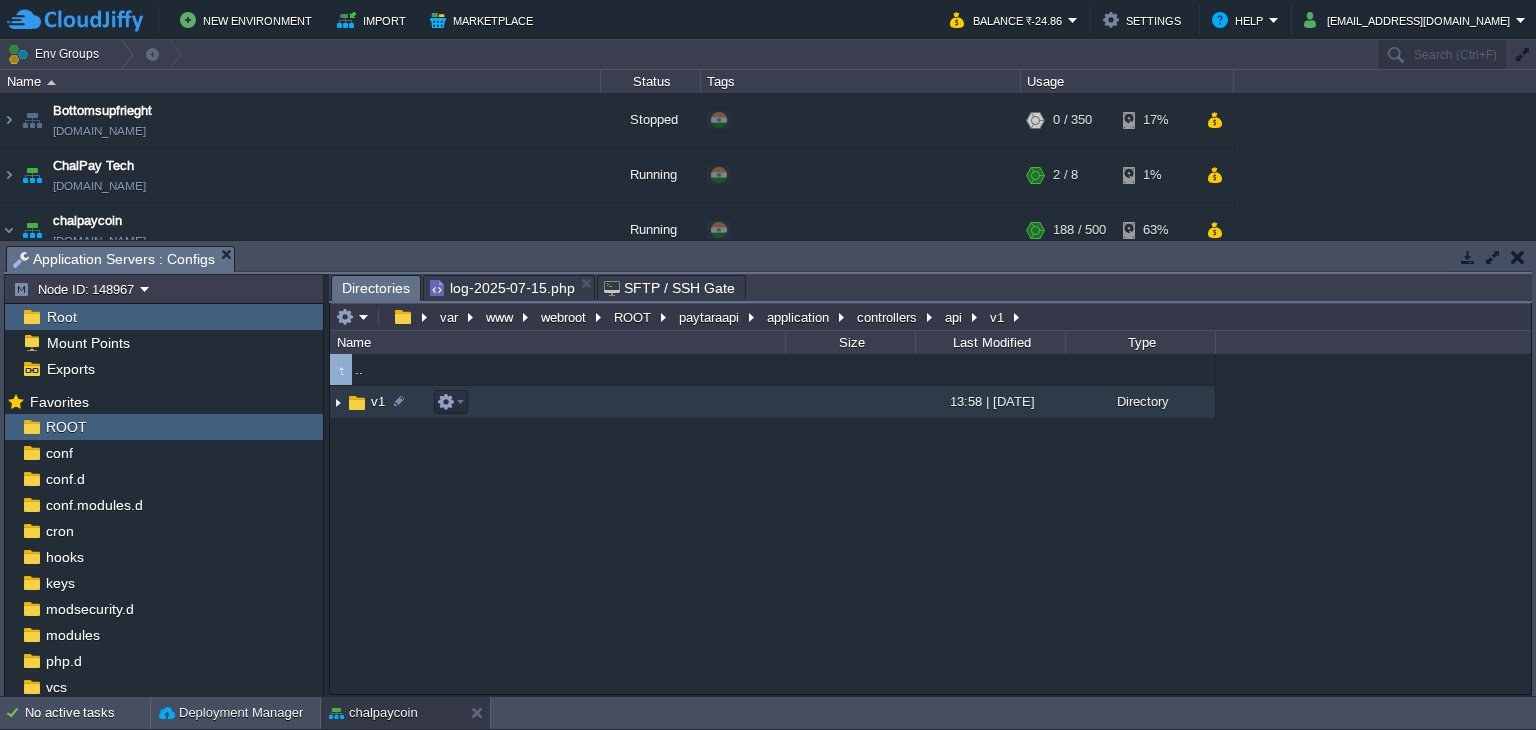 click on "v1" at bounding box center [378, 401] 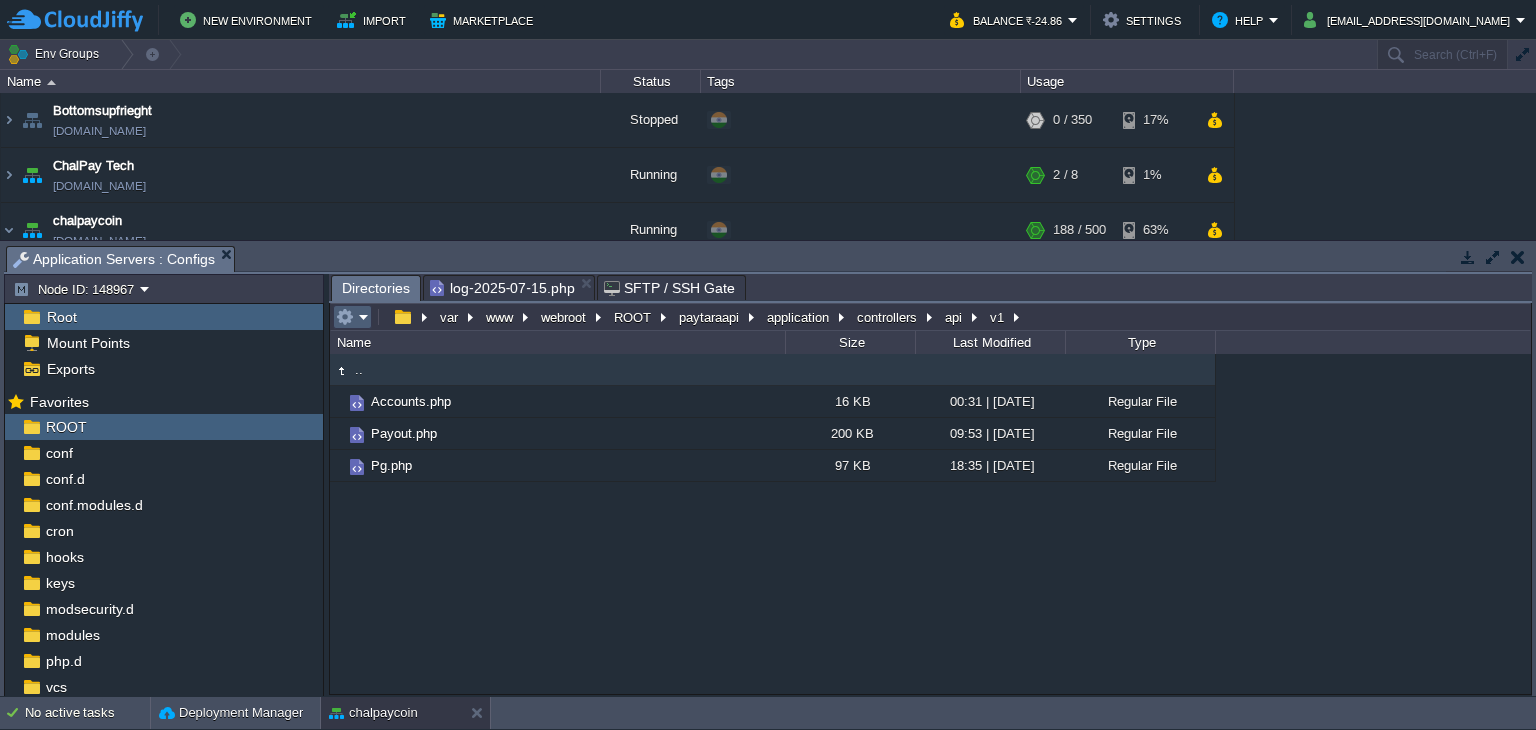 click at bounding box center (352, 317) 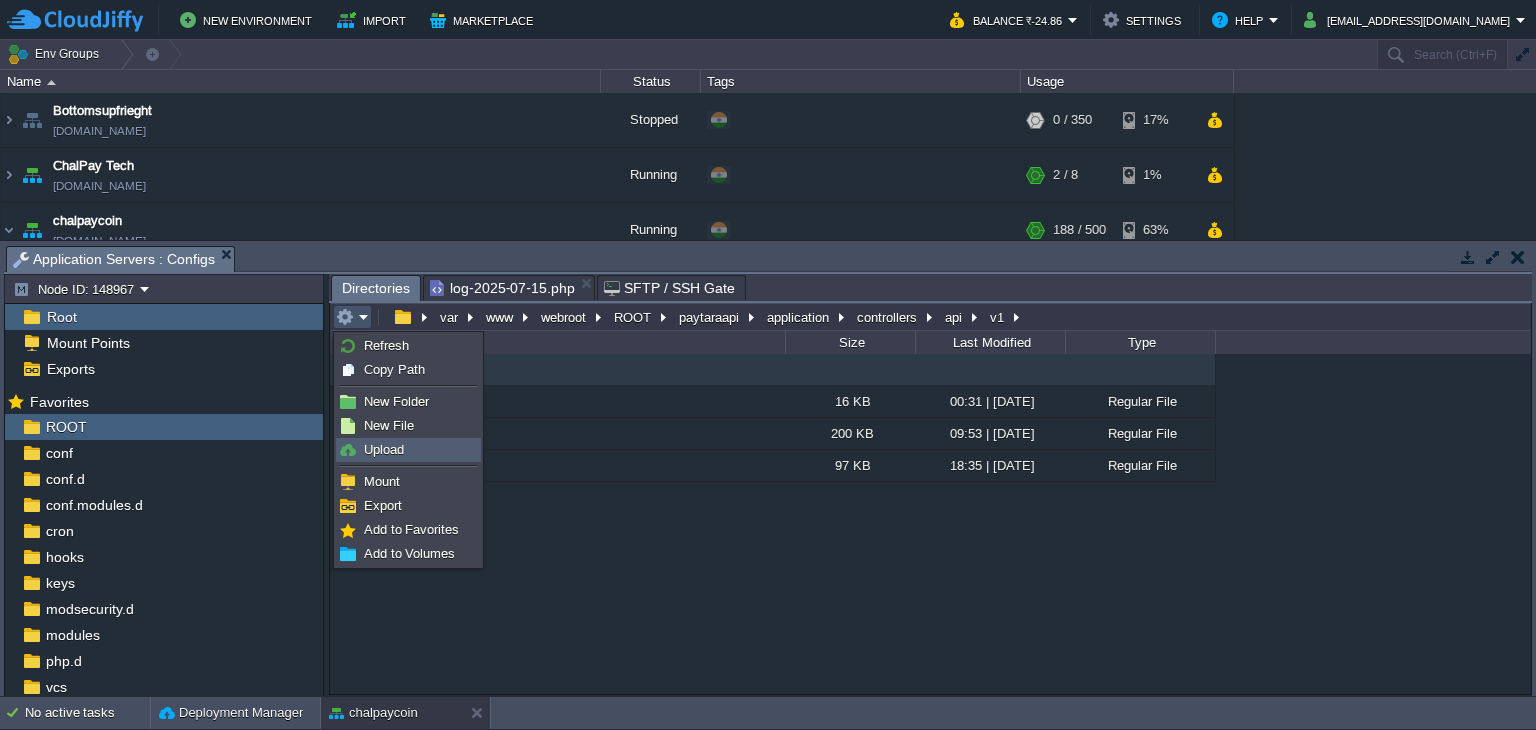 click on "Upload" at bounding box center [384, 449] 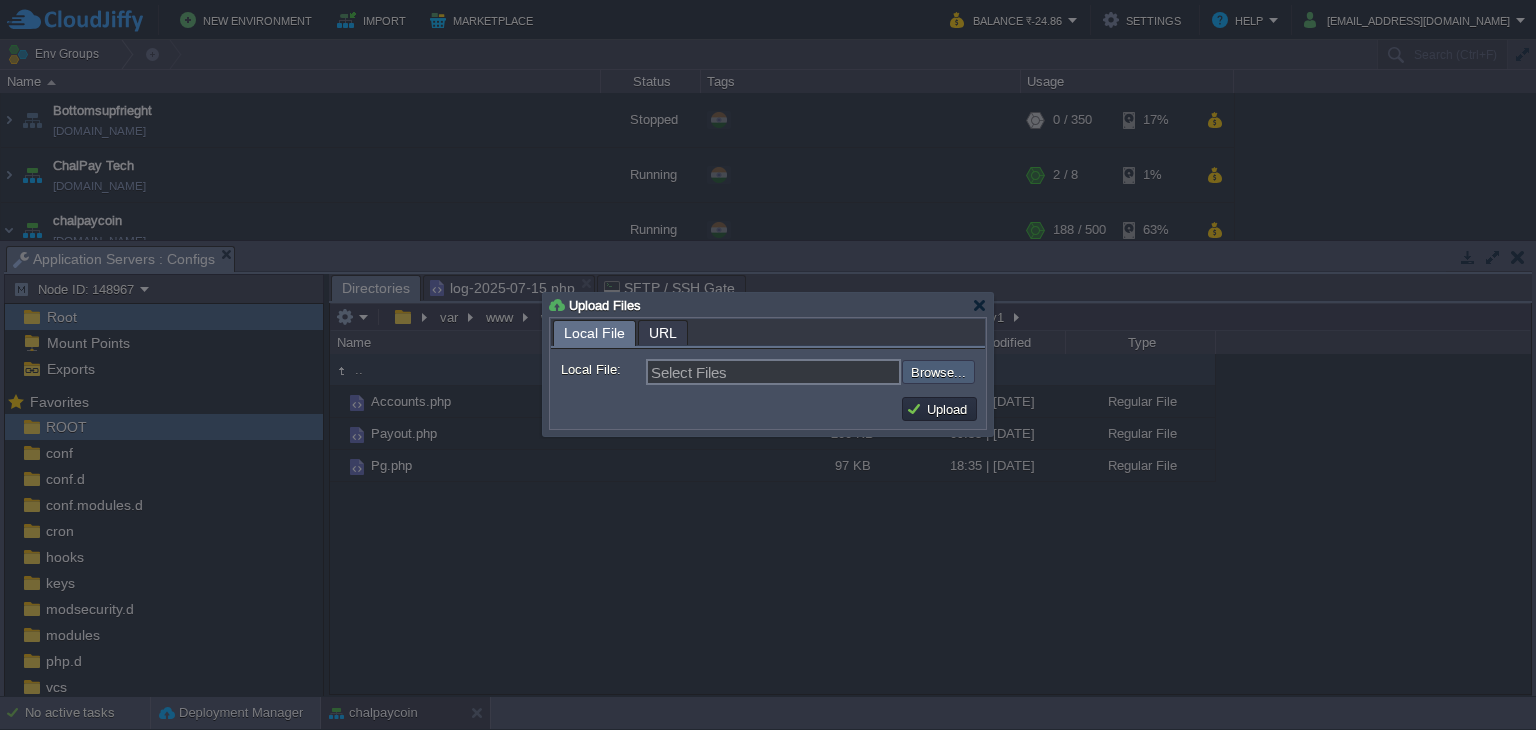 click at bounding box center [848, 372] 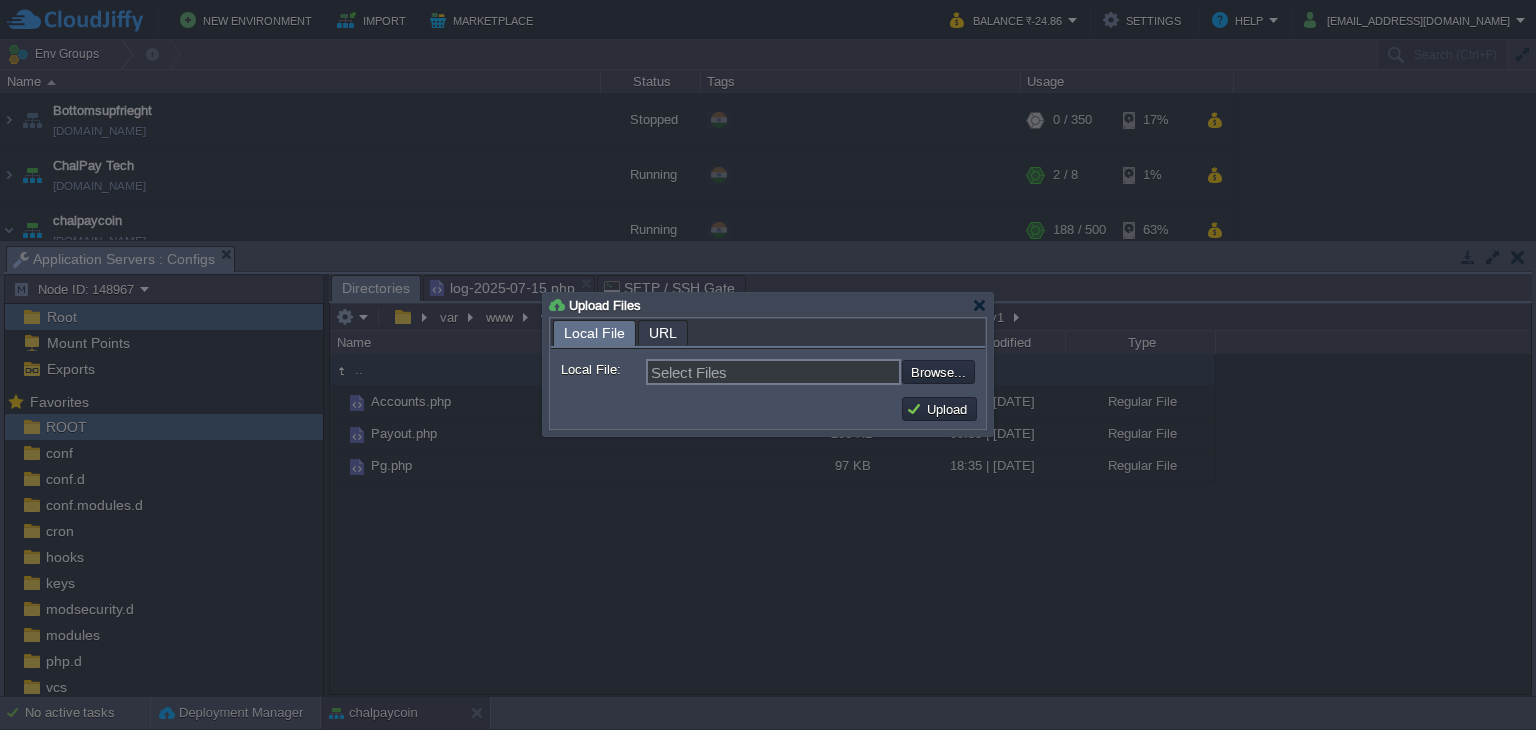 type on "C:\fakepath\Payout.php" 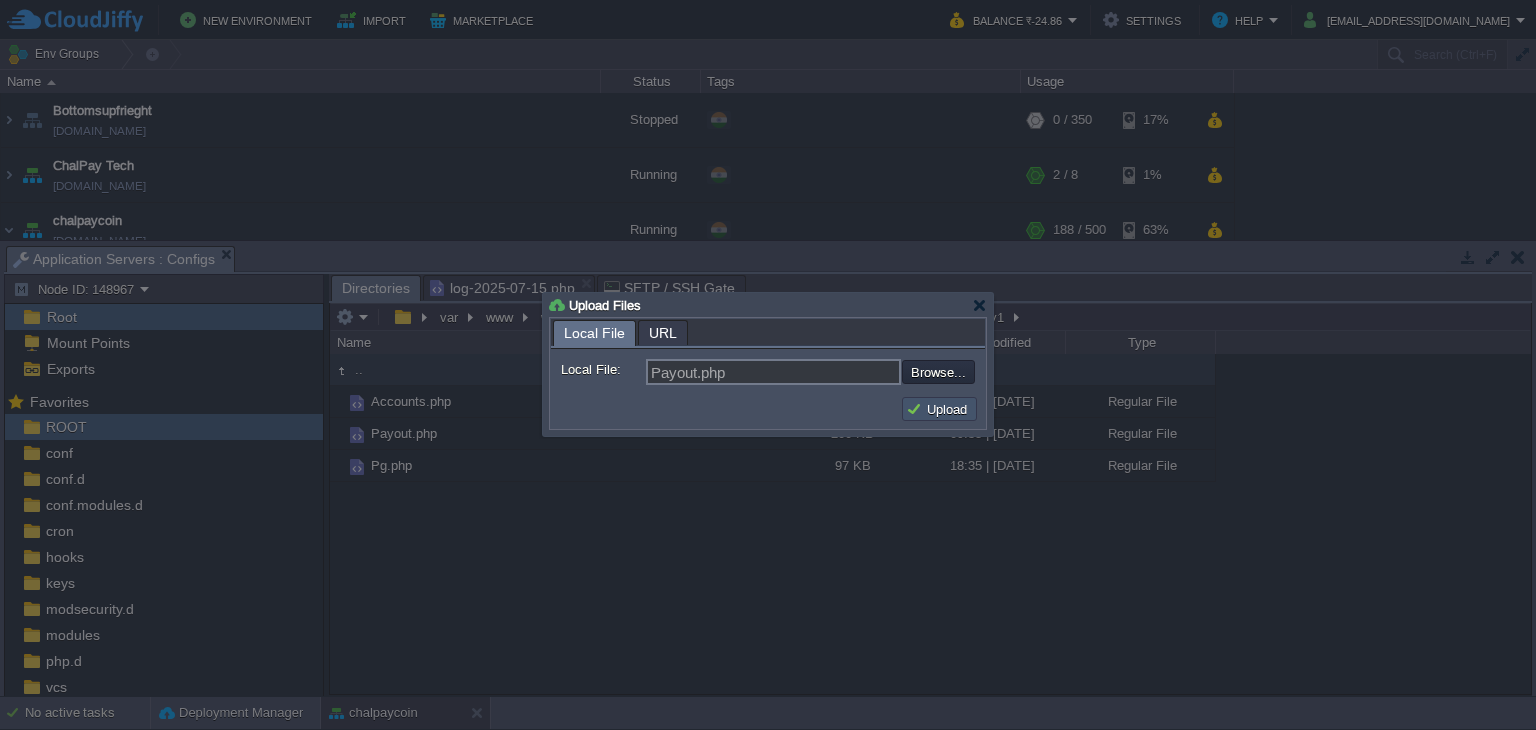 click on "Upload" at bounding box center (939, 409) 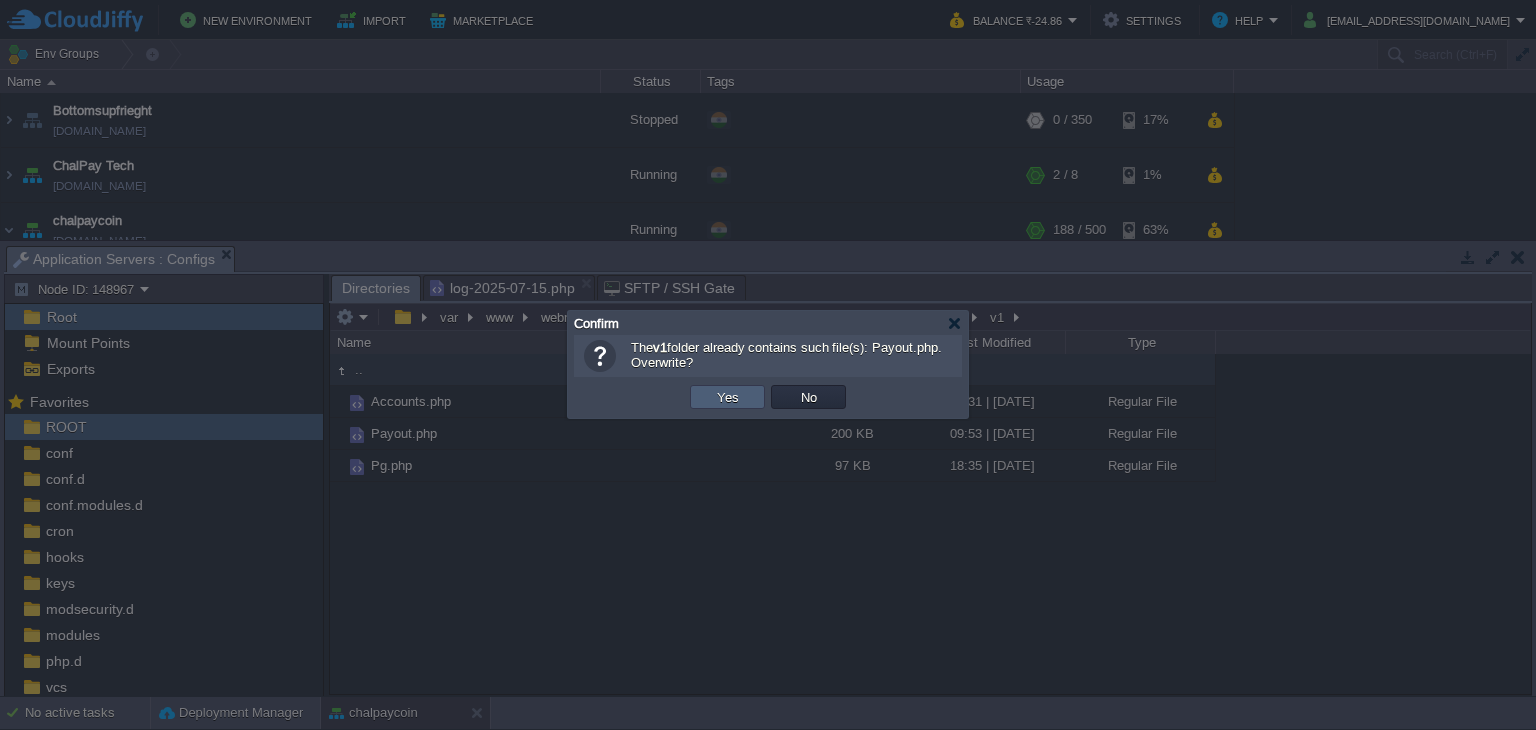 click on "Yes" at bounding box center [728, 397] 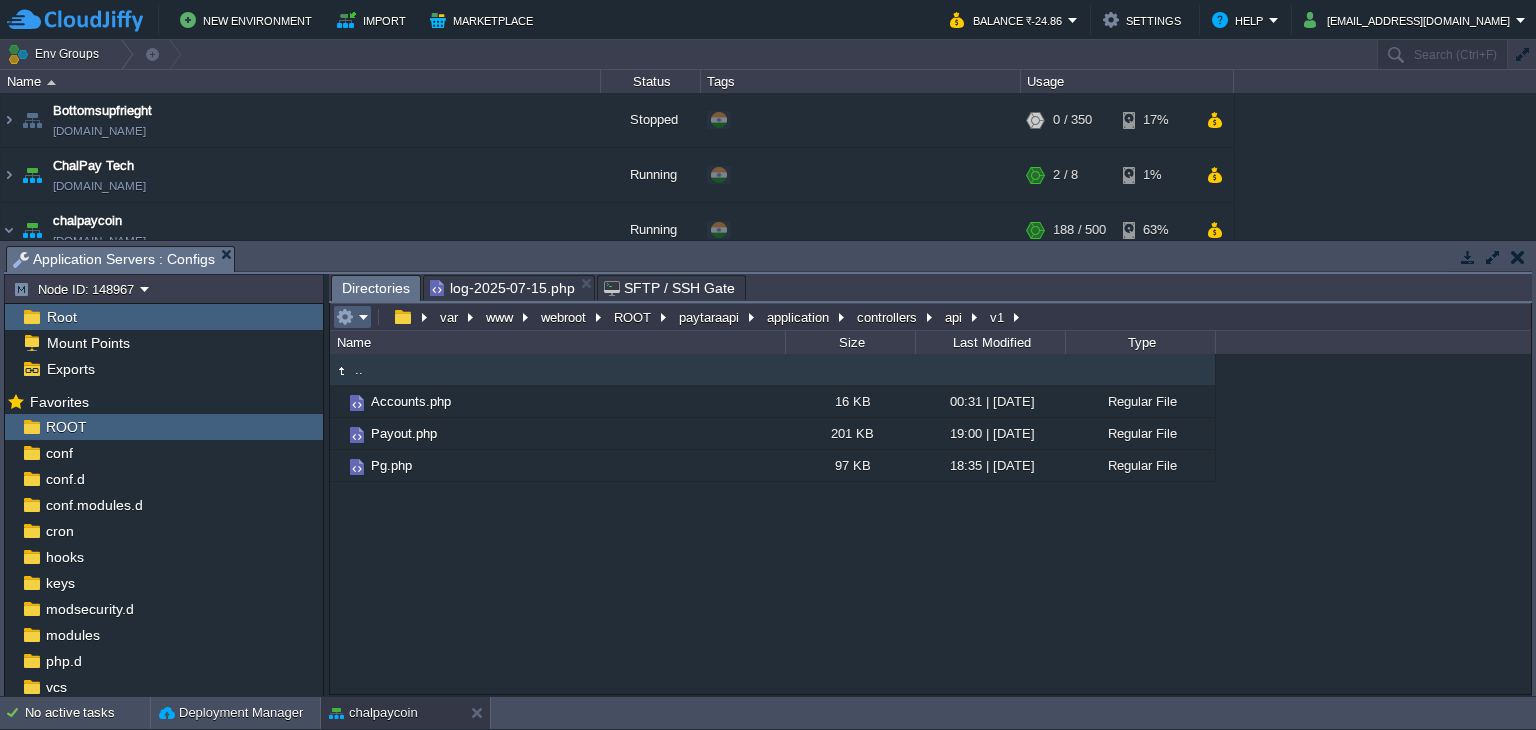click at bounding box center [345, 317] 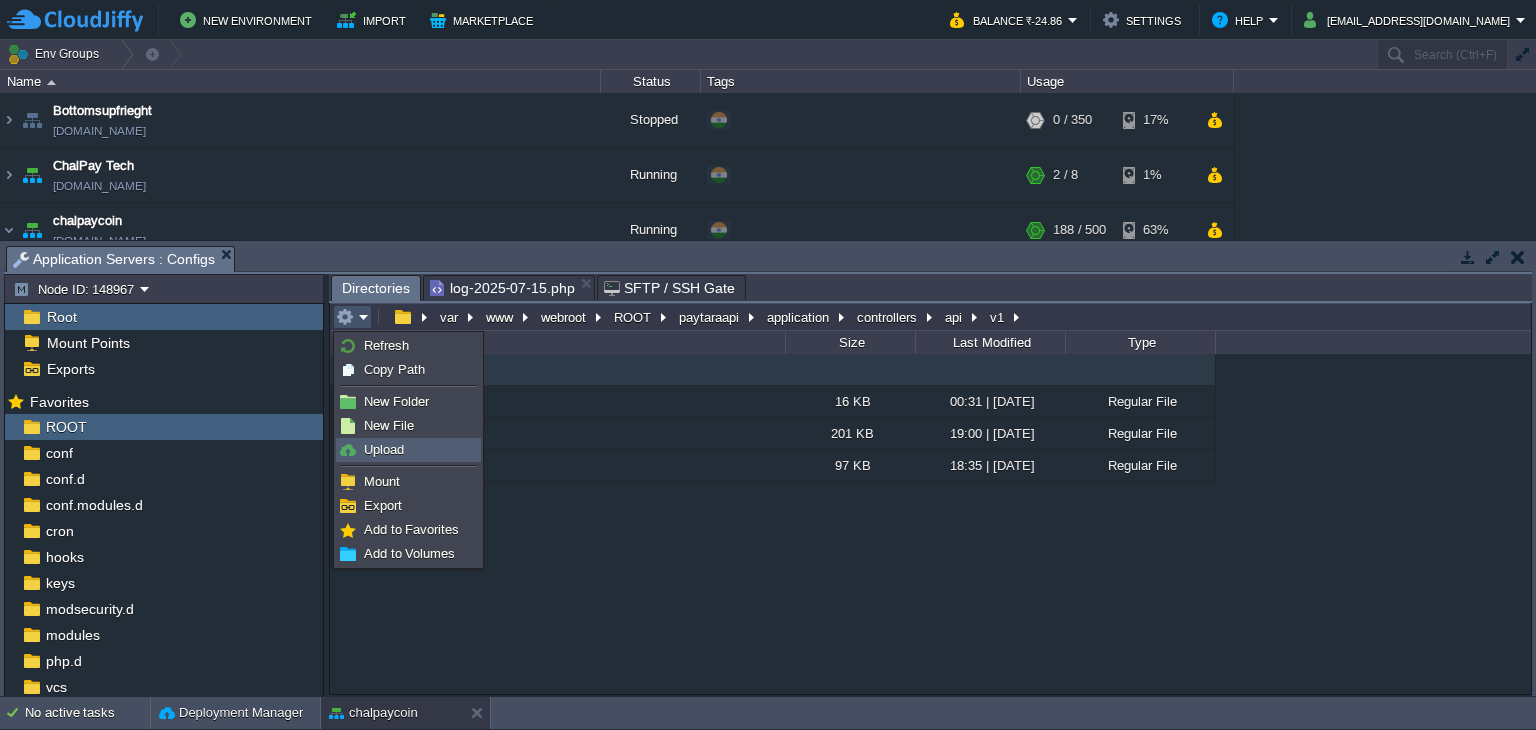 click on "Upload" at bounding box center (408, 450) 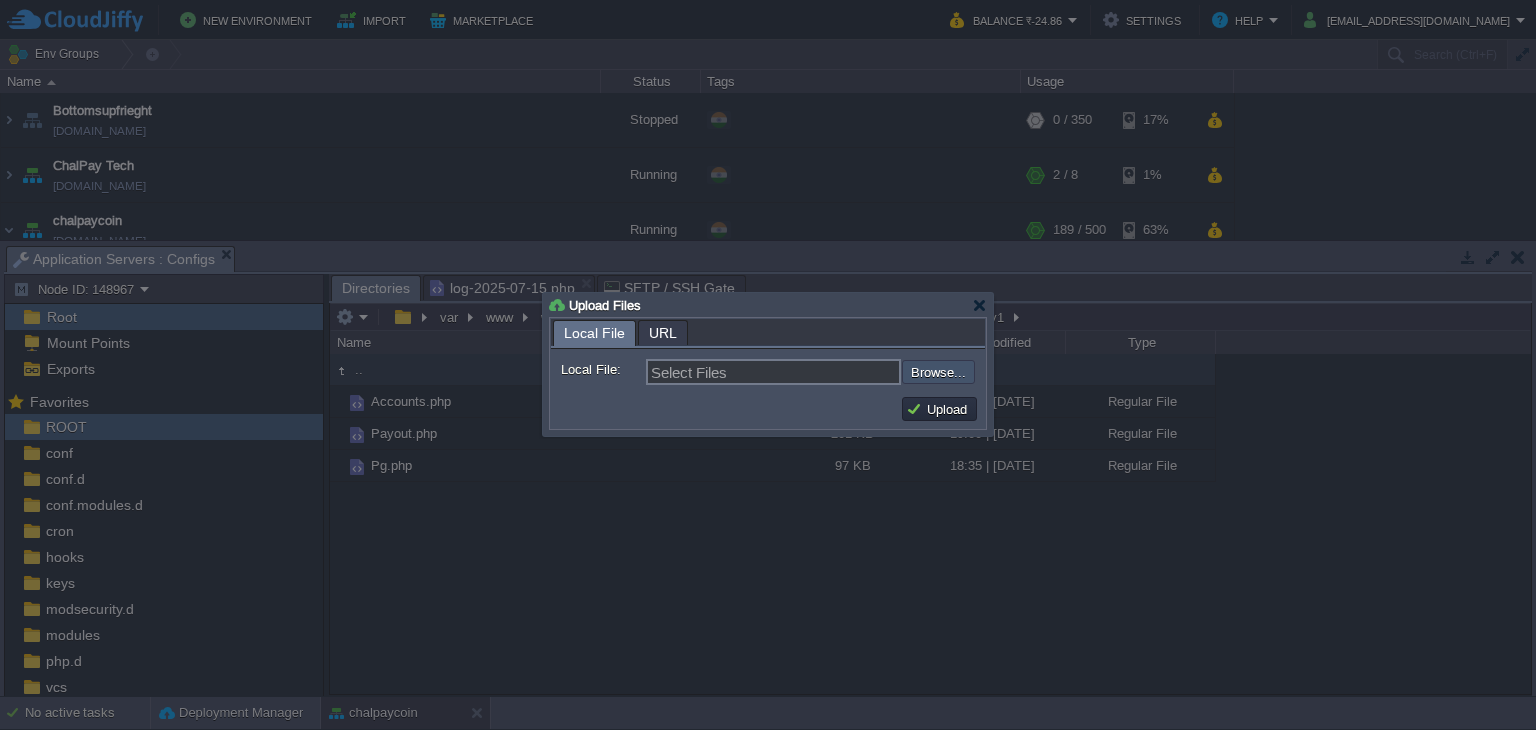 click at bounding box center [848, 372] 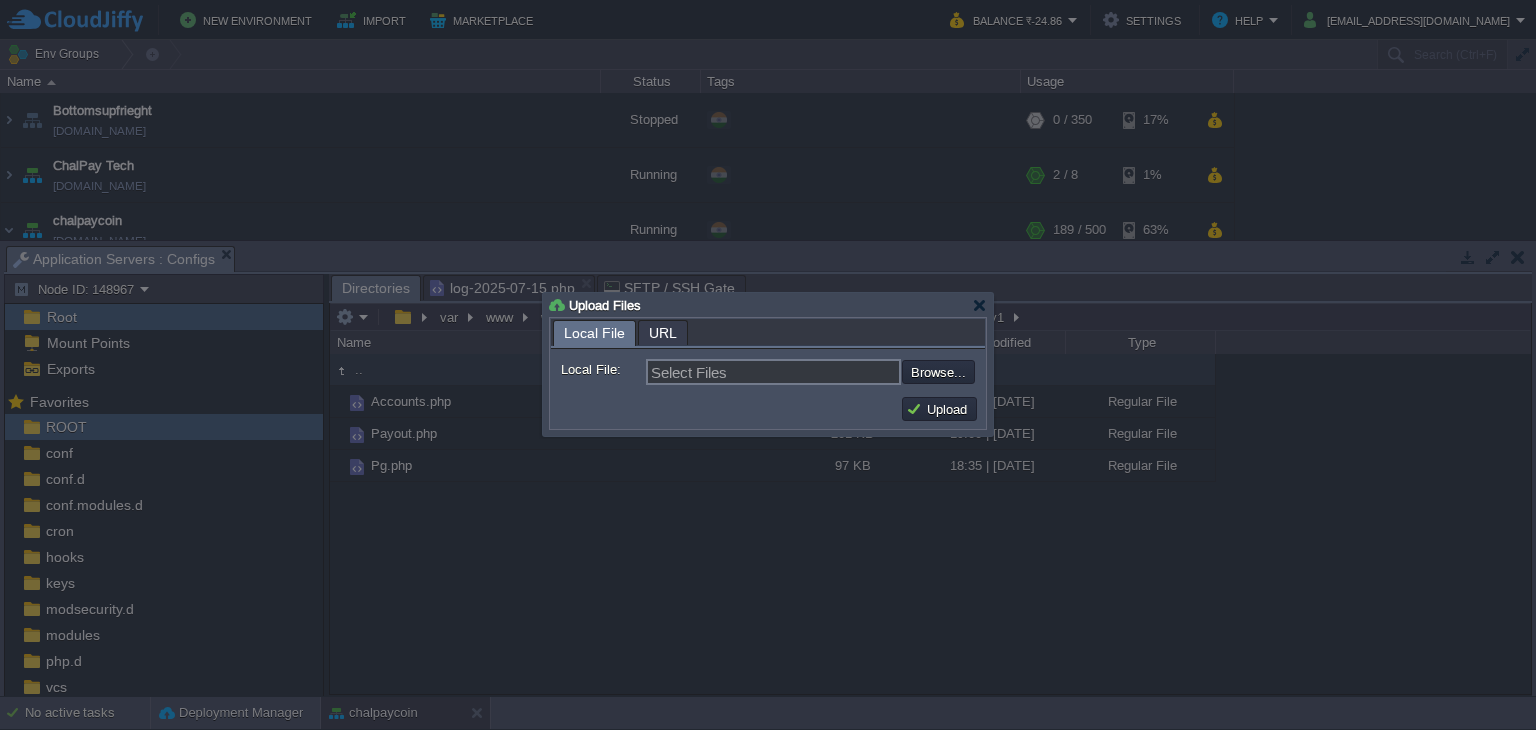 type on "C:\fakepath\Payout.php" 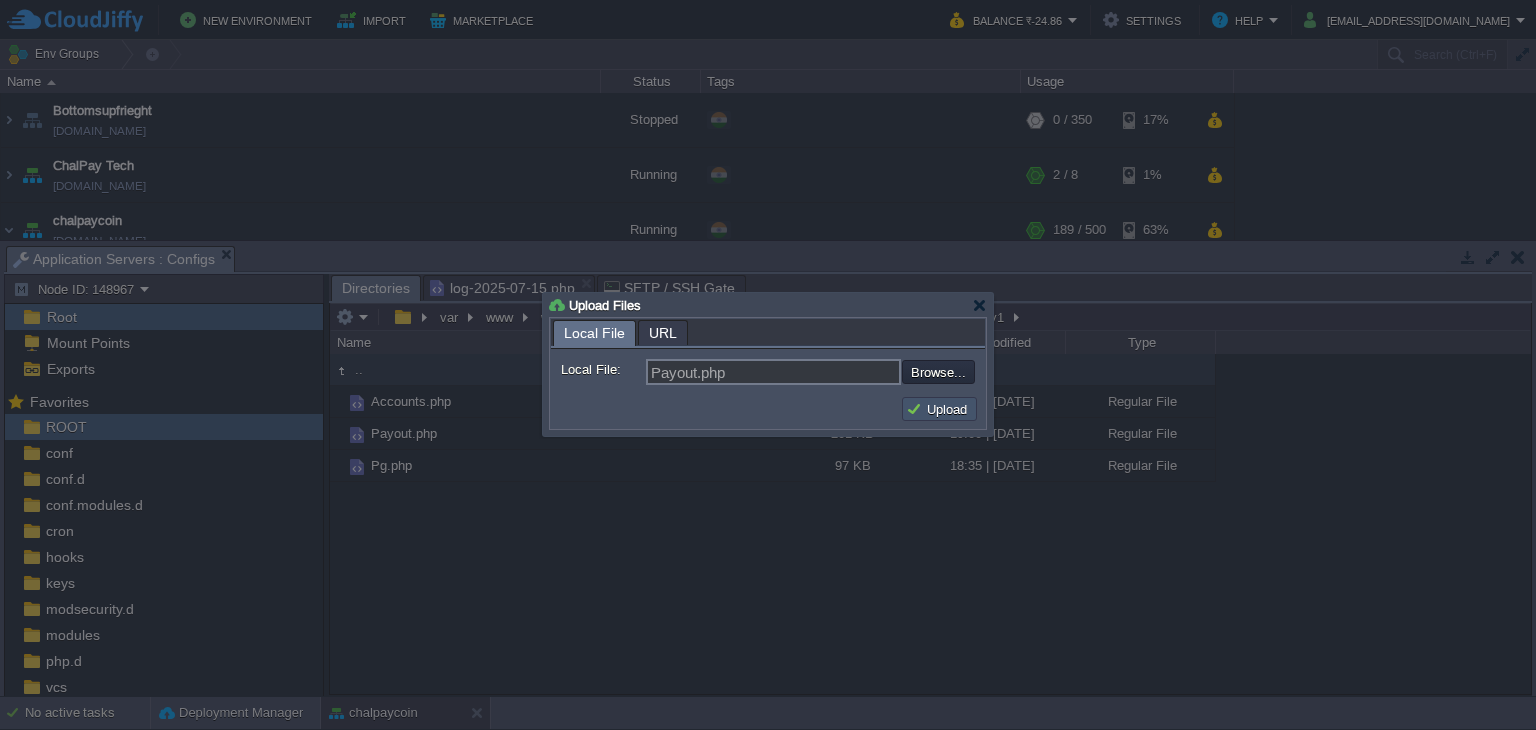 click on "Upload" at bounding box center (939, 409) 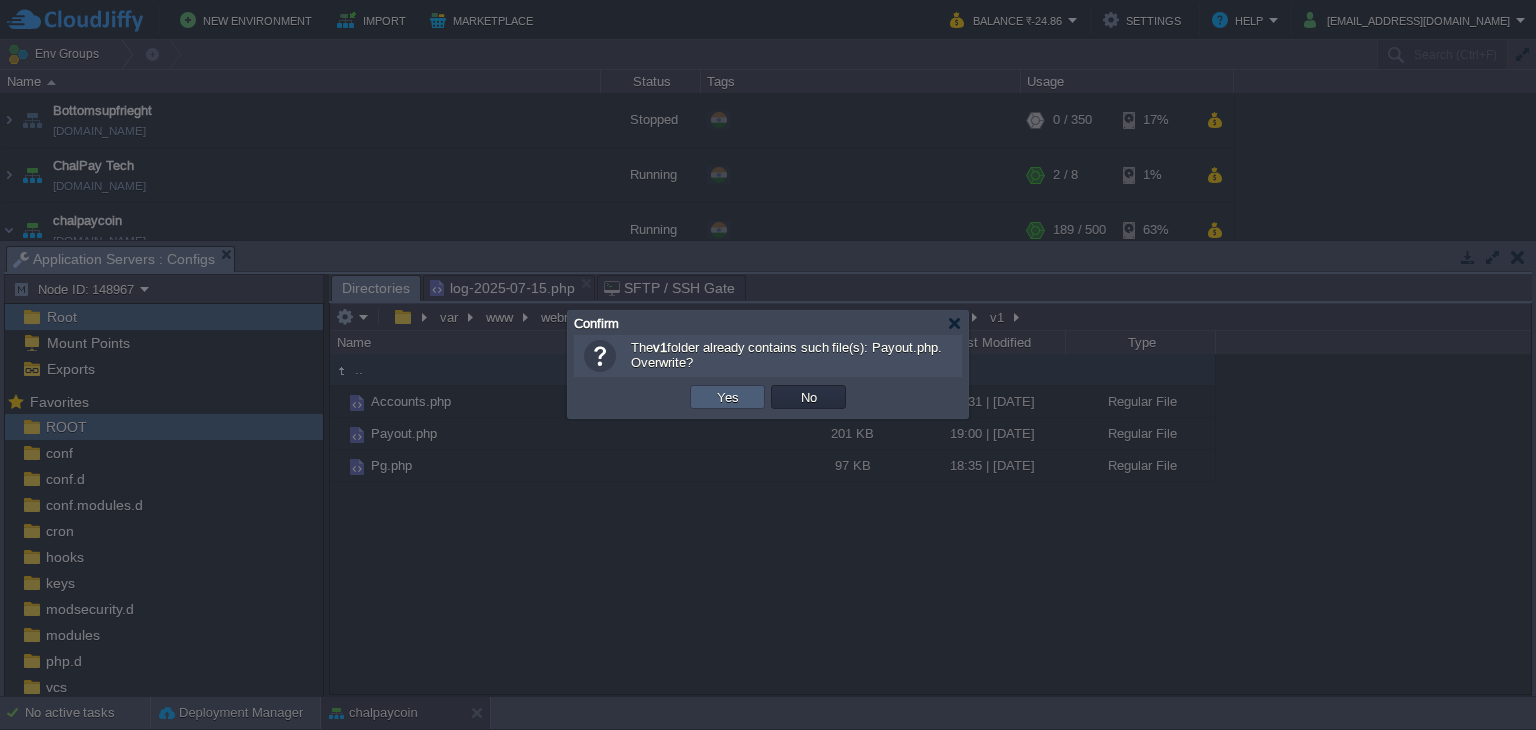 click on "Yes" at bounding box center [727, 397] 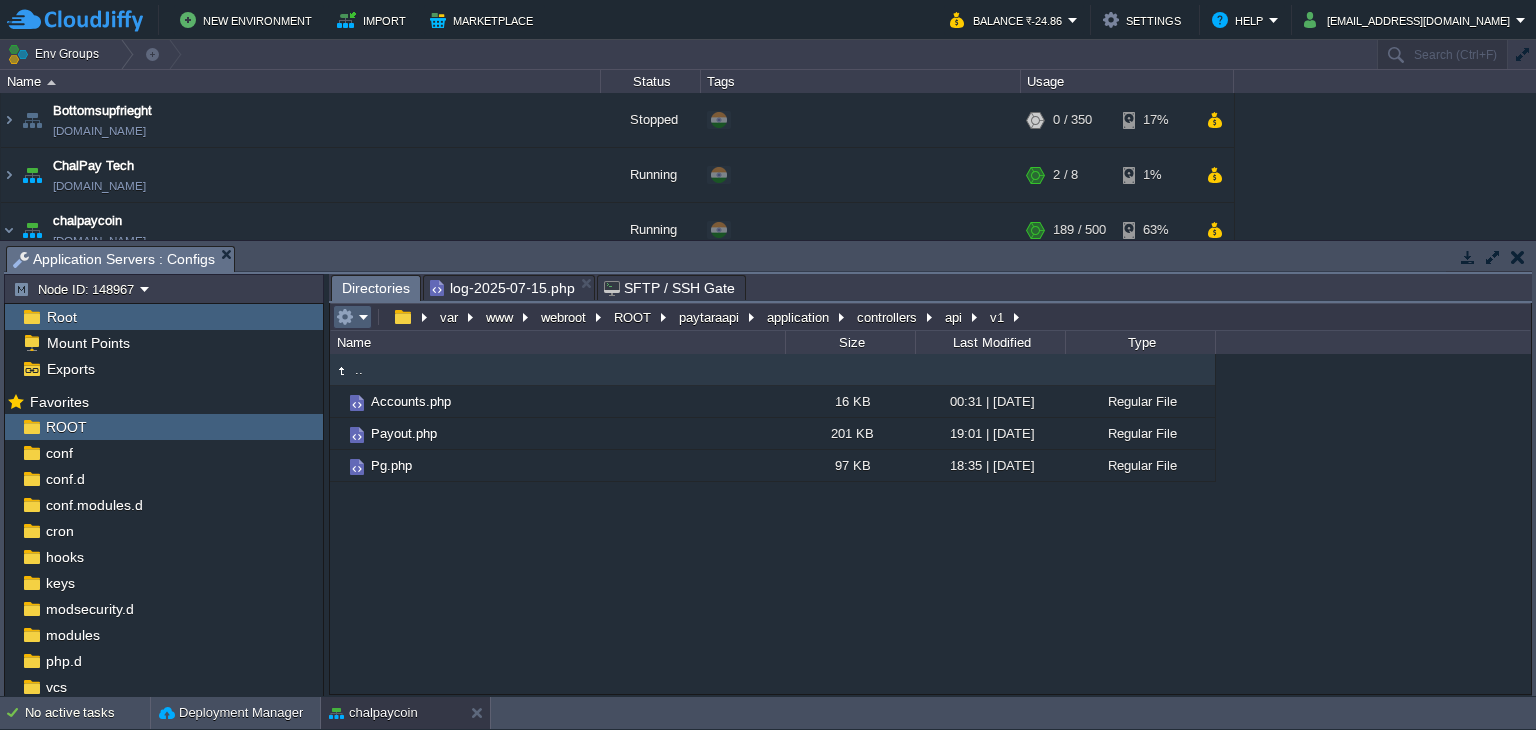 click at bounding box center [352, 317] 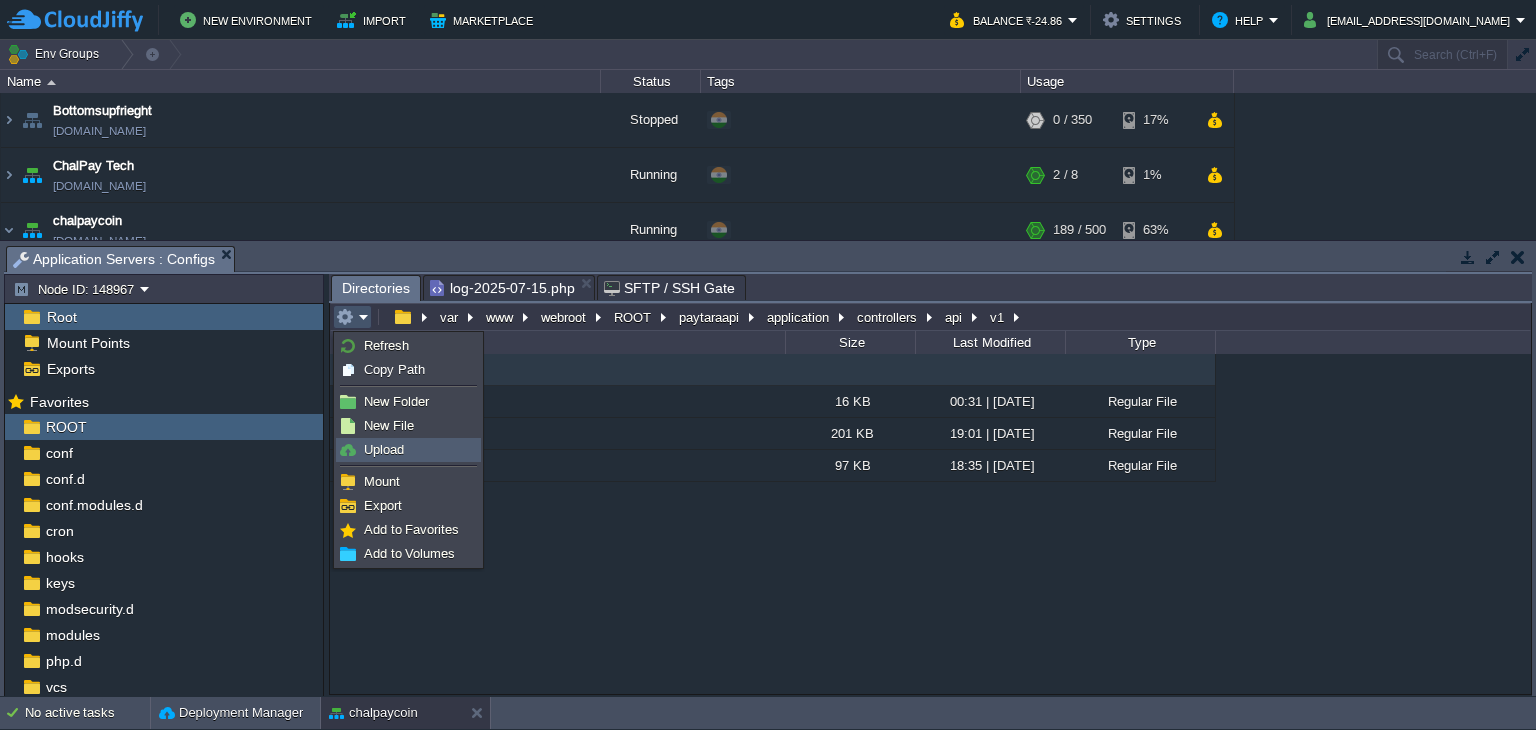 click on "Upload" at bounding box center [384, 449] 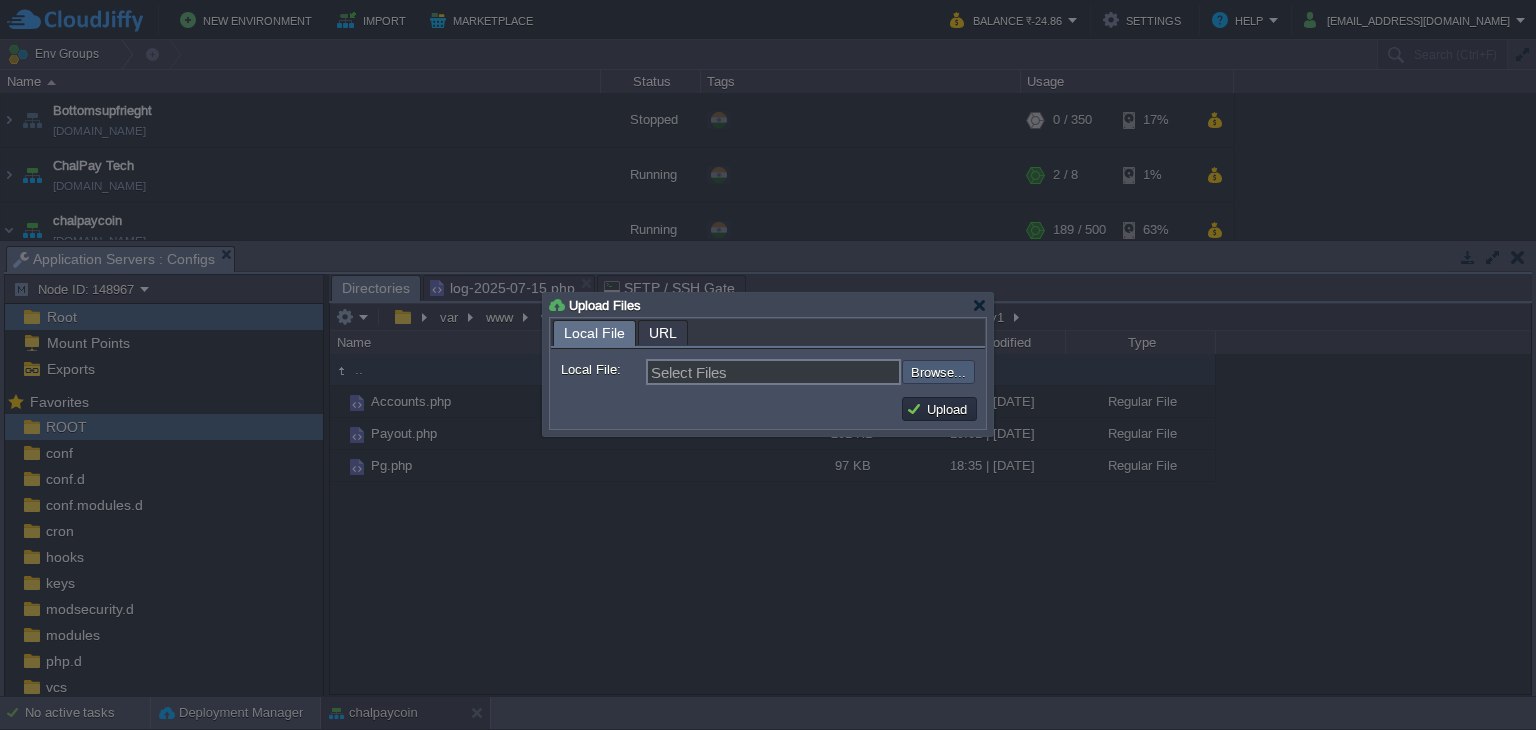 click at bounding box center [848, 372] 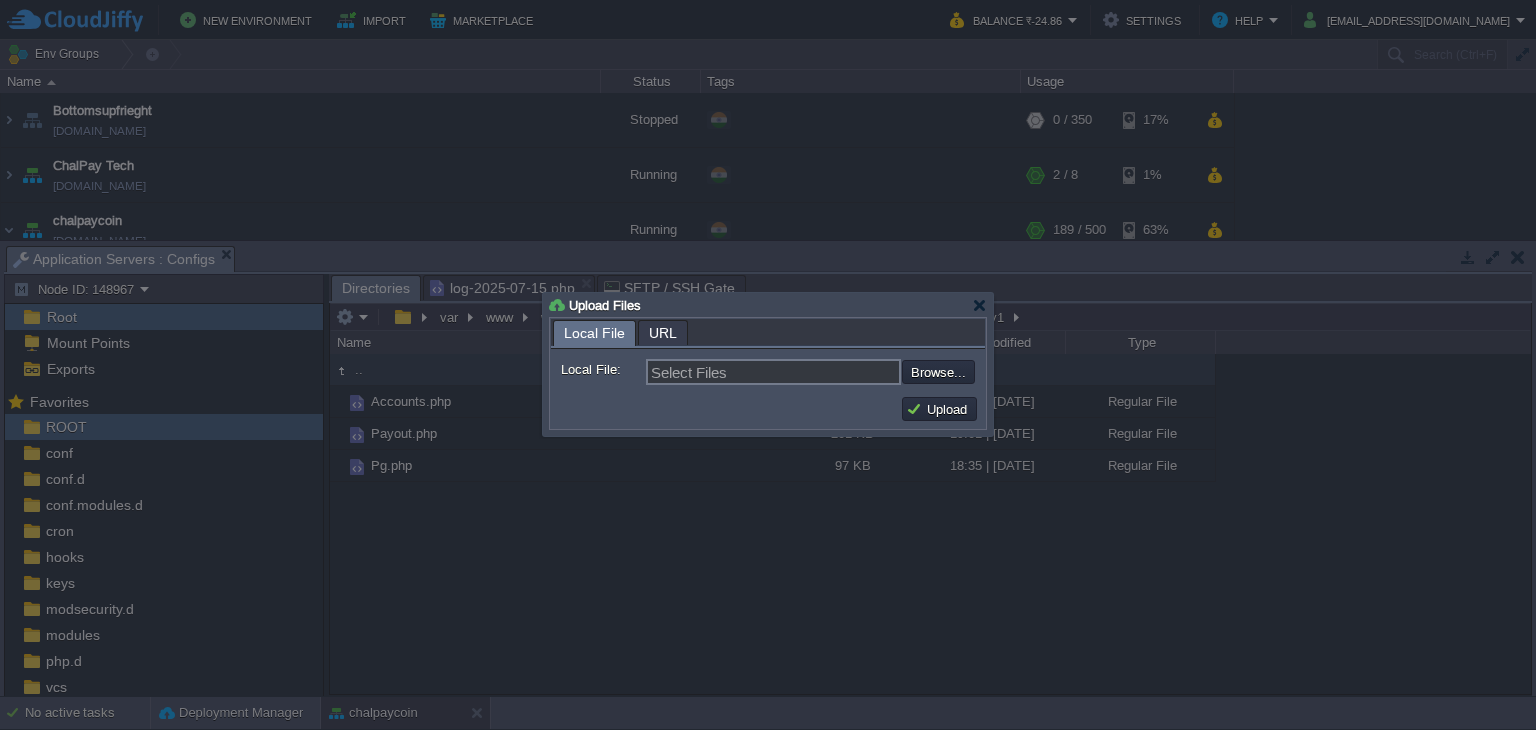 type on "C:\fakepath\Payout.php" 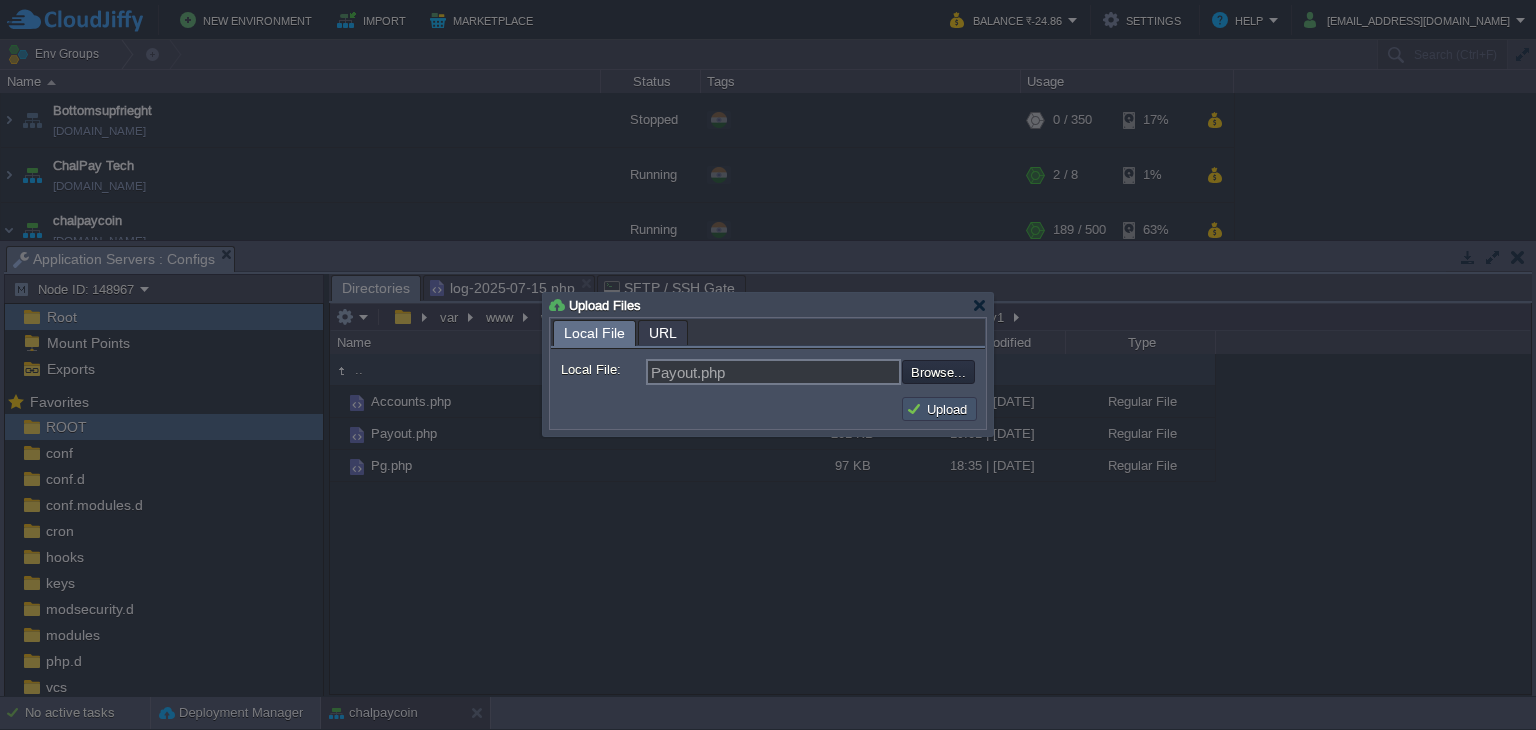 click on "Upload" at bounding box center [939, 409] 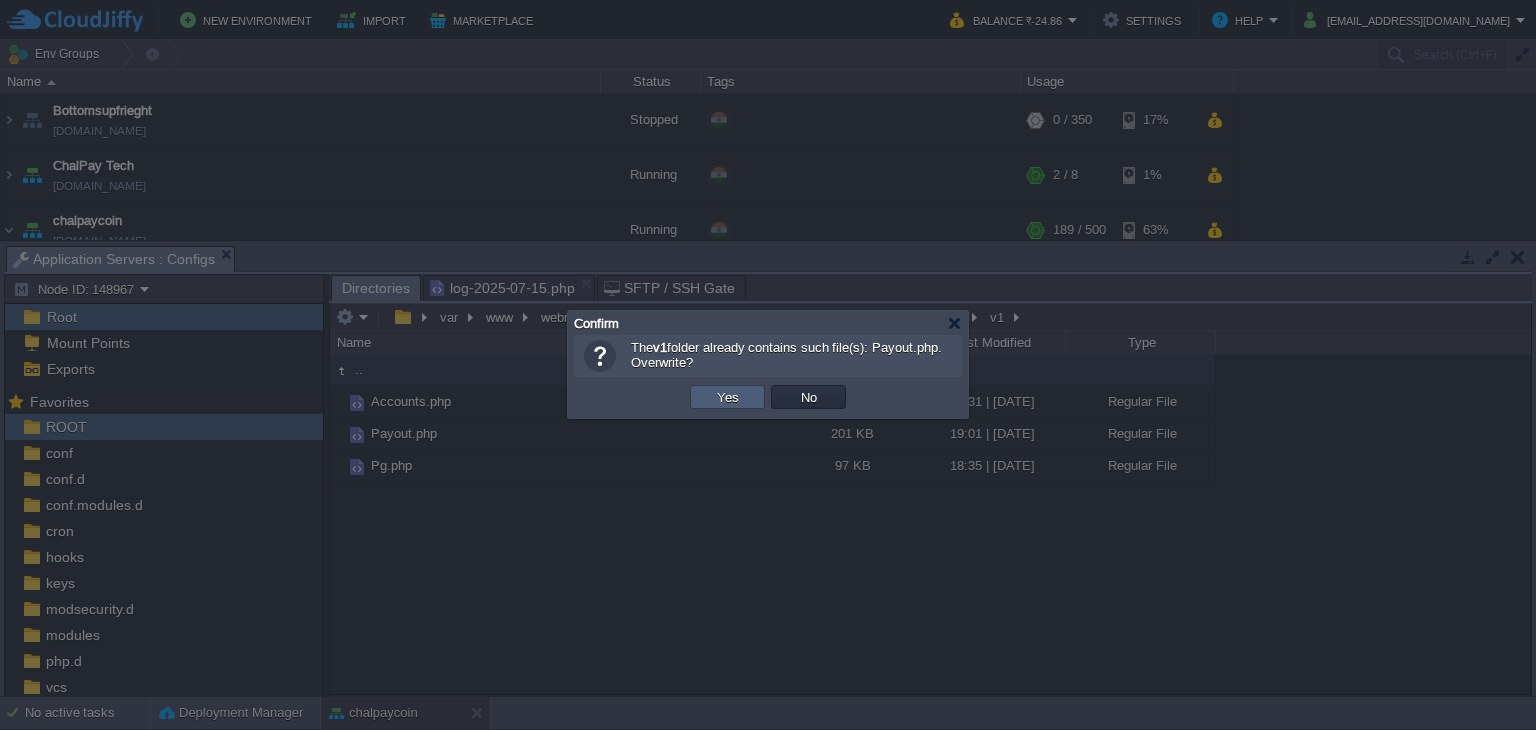 click on "Yes" at bounding box center [728, 397] 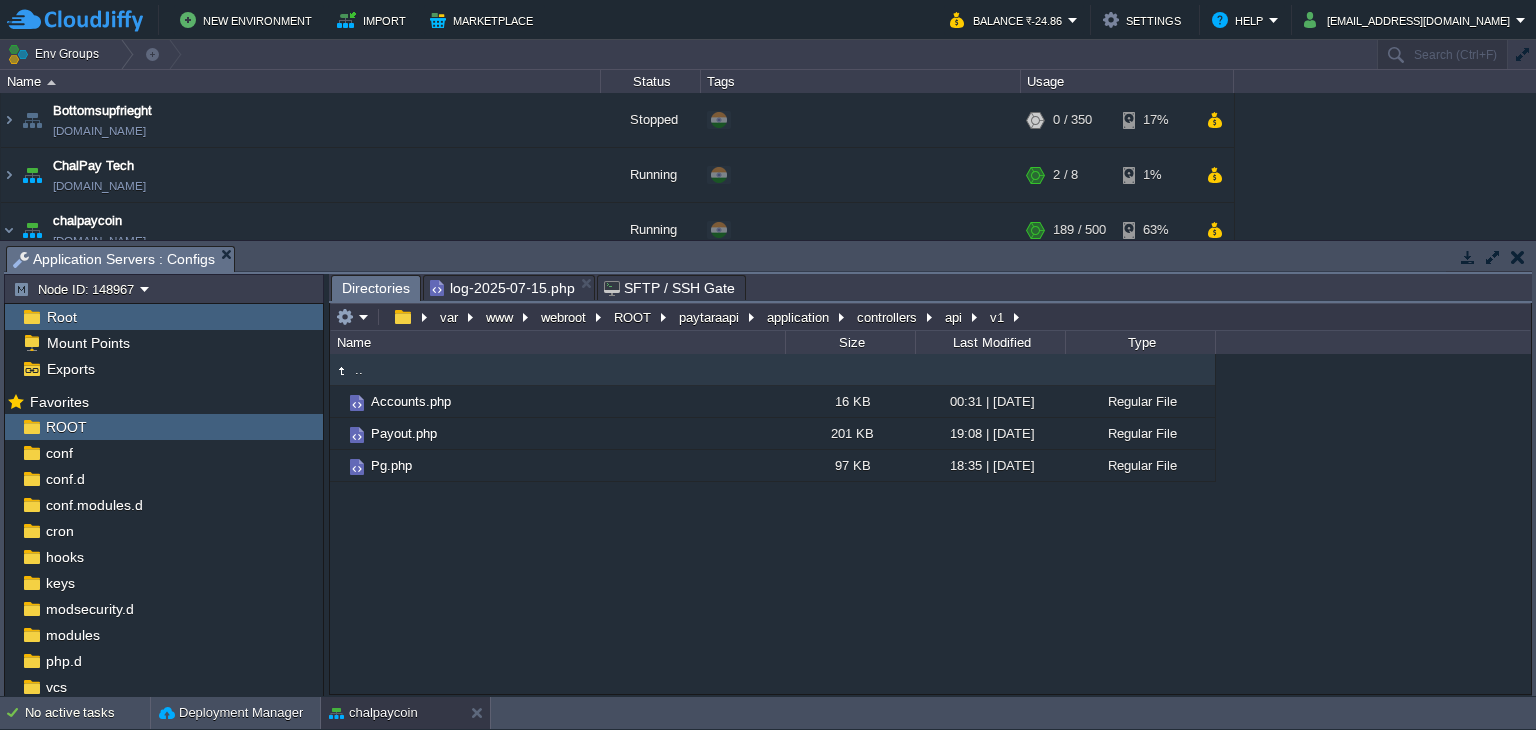 click at bounding box center (352, 317) 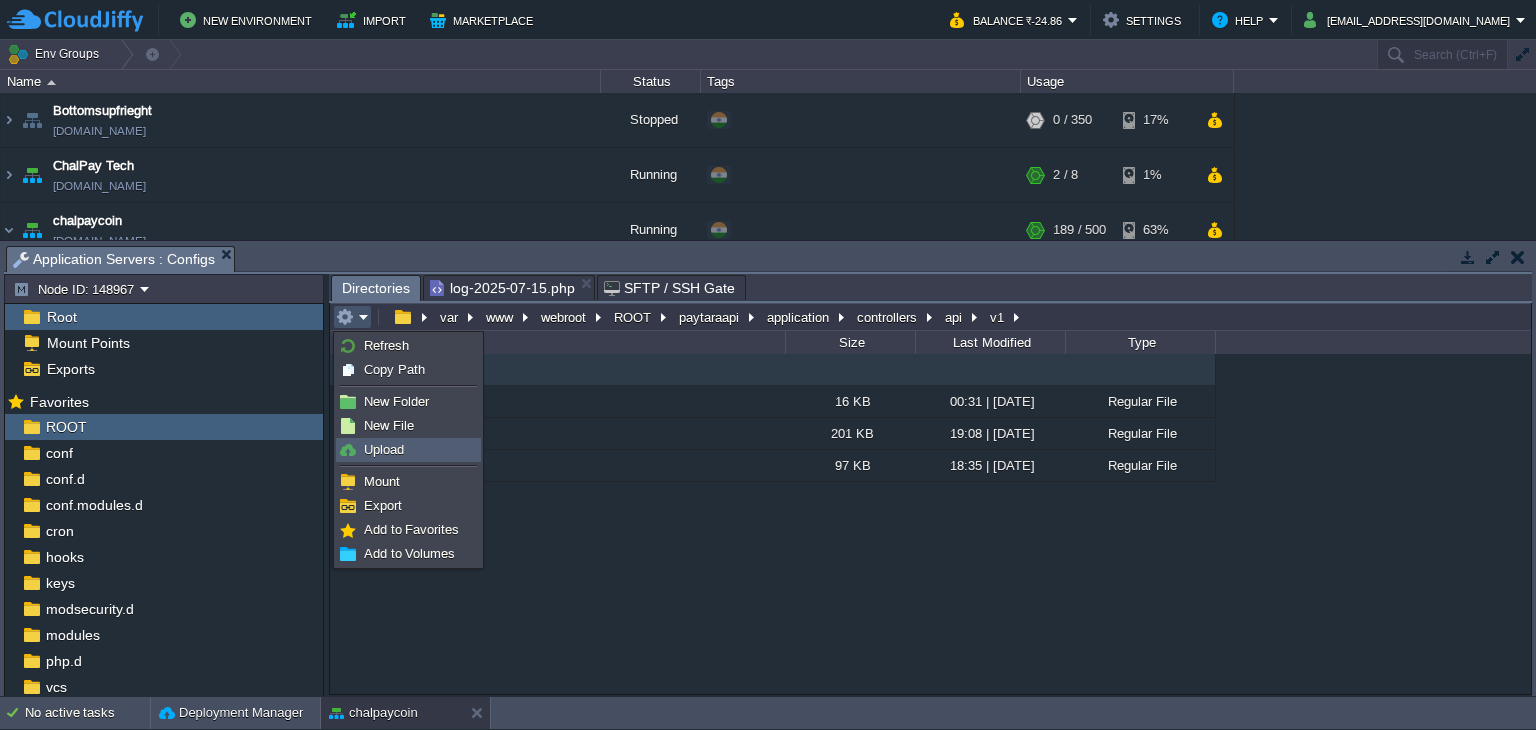 click on "Upload" at bounding box center (408, 450) 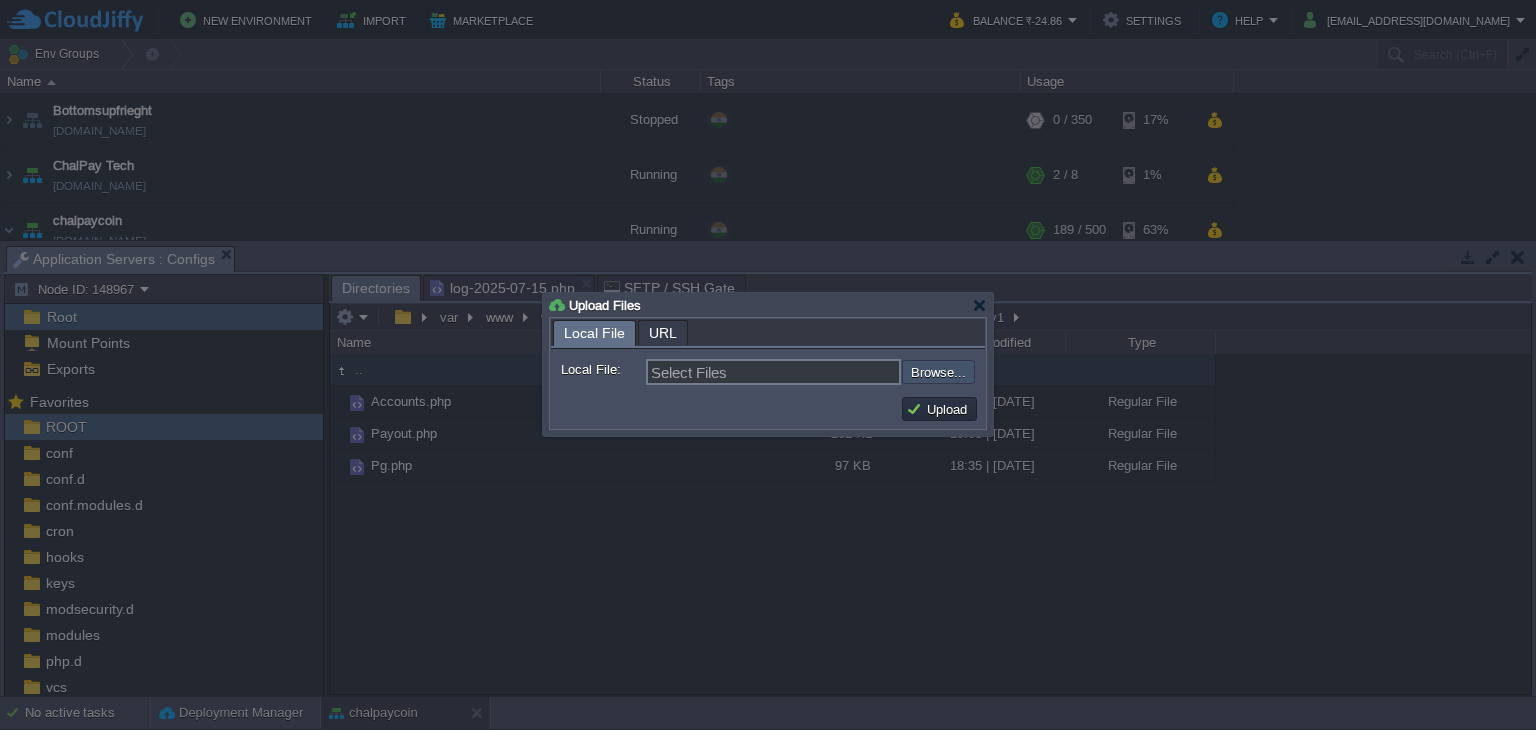 click at bounding box center [848, 372] 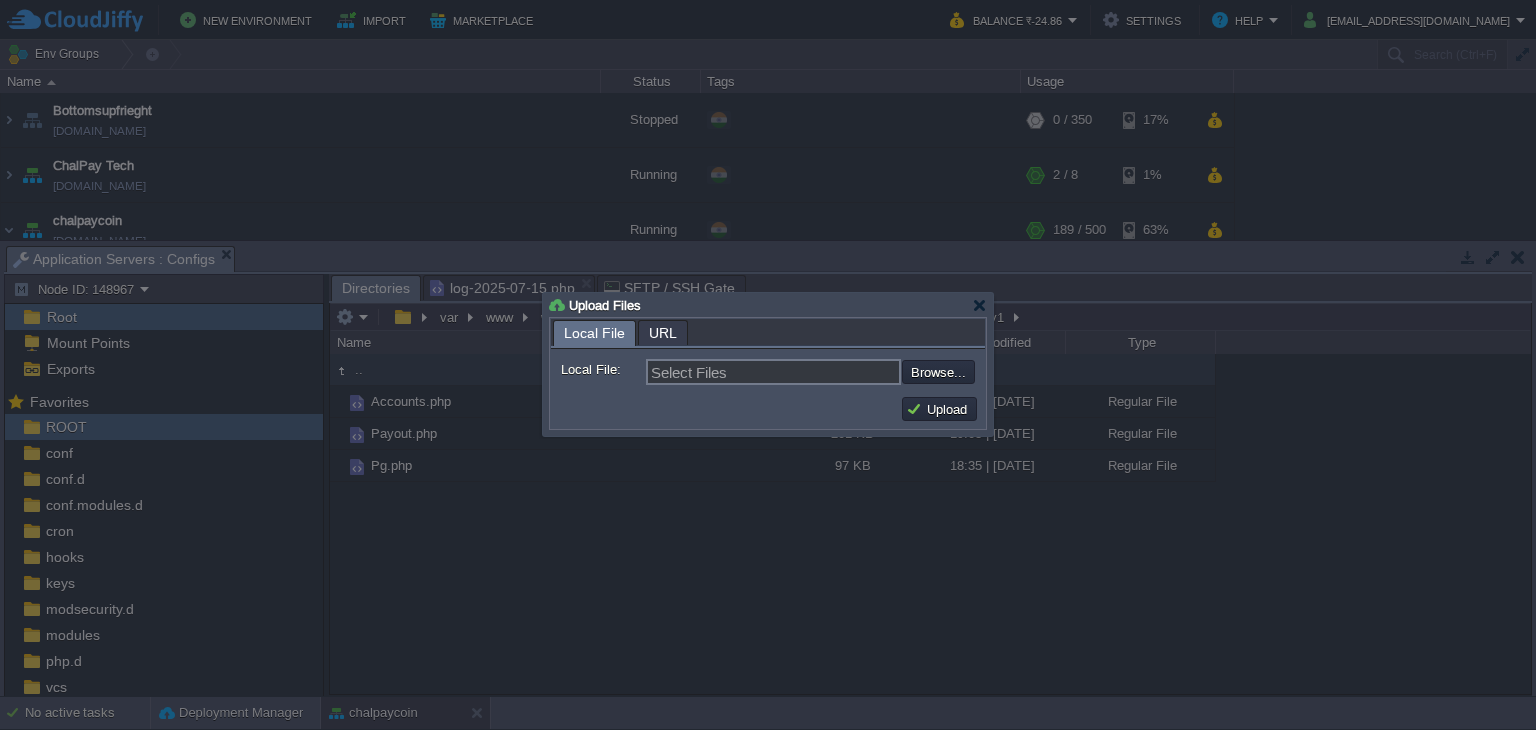 type on "C:\fakepath\Payout.php" 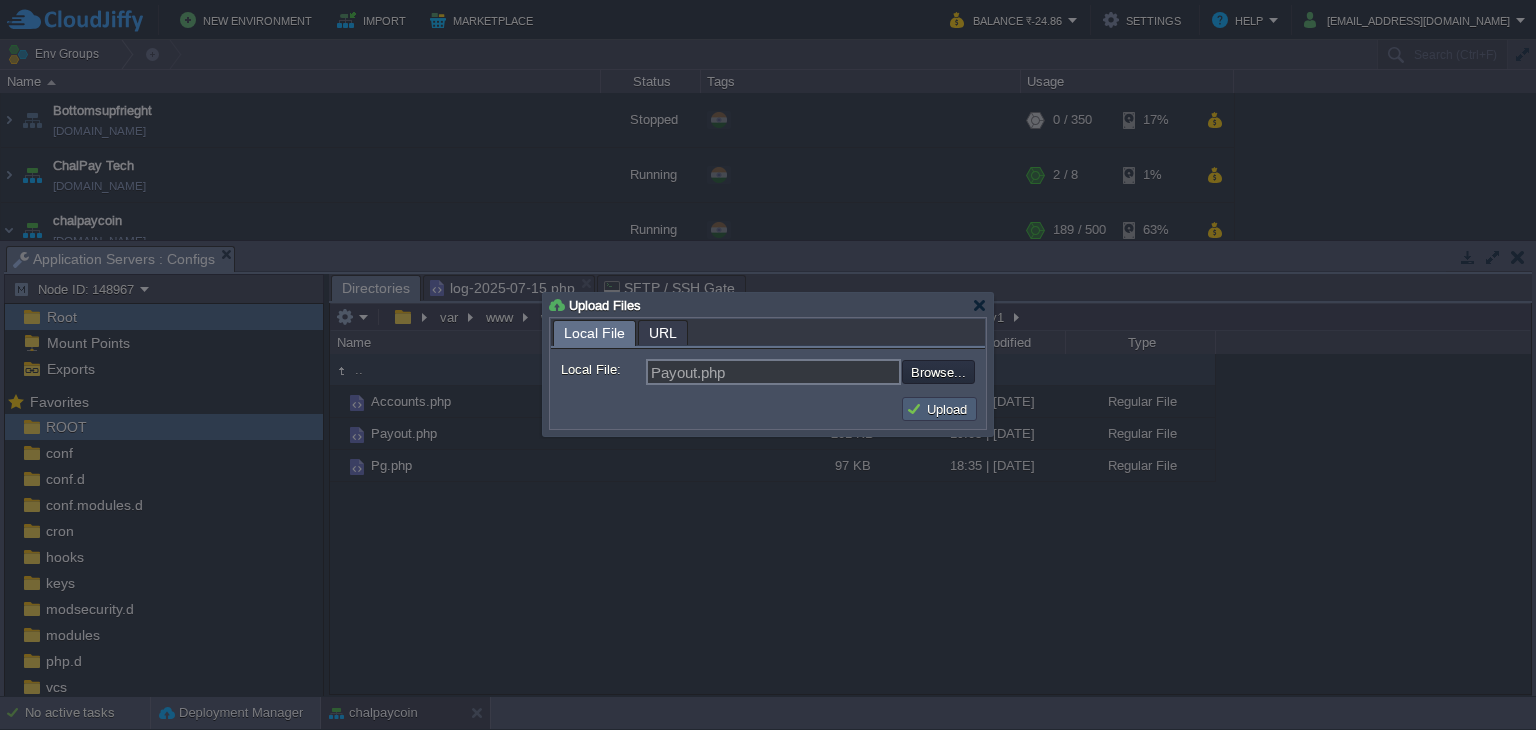 click on "Upload" at bounding box center (939, 409) 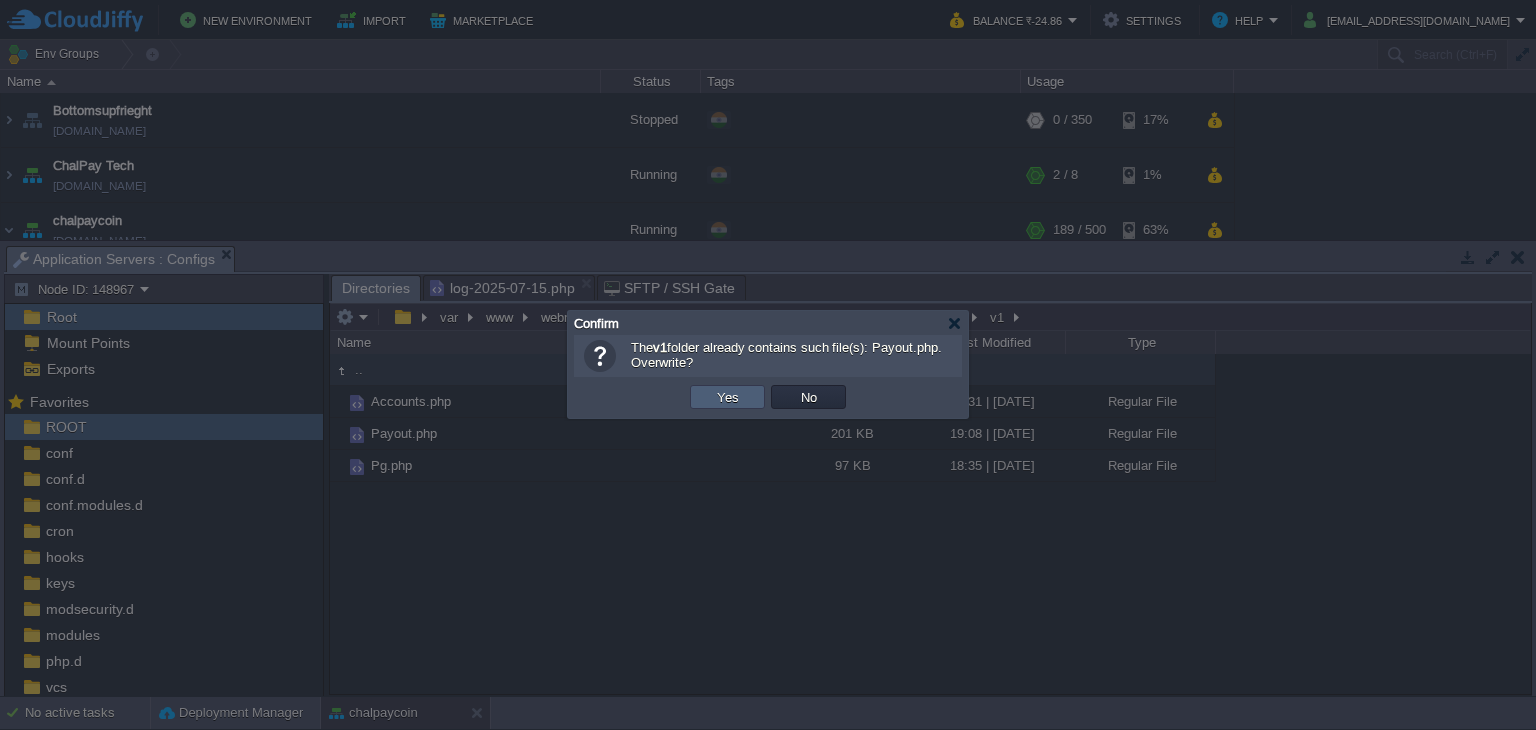 click on "Yes" at bounding box center [728, 397] 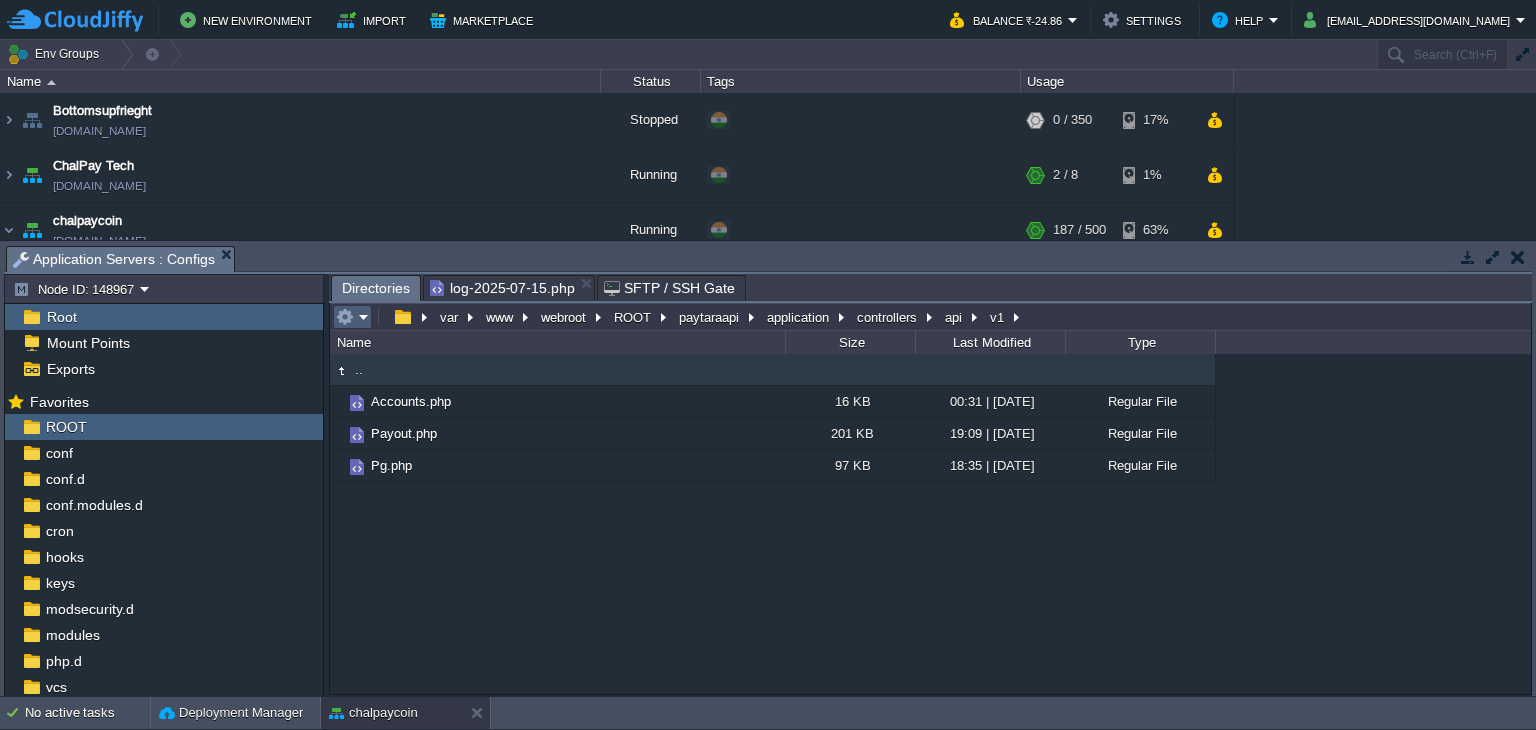 click at bounding box center [352, 317] 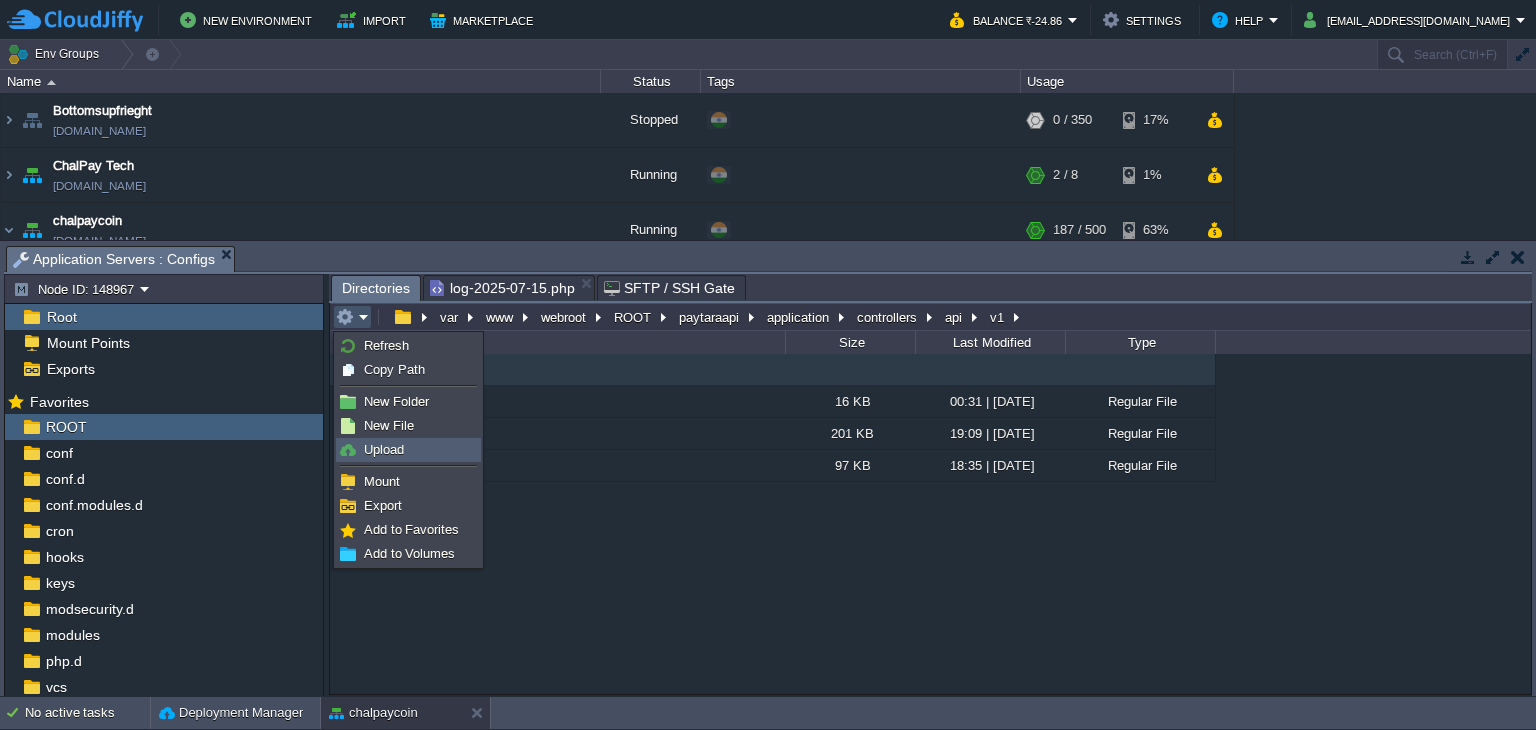 click on "Upload" at bounding box center (384, 449) 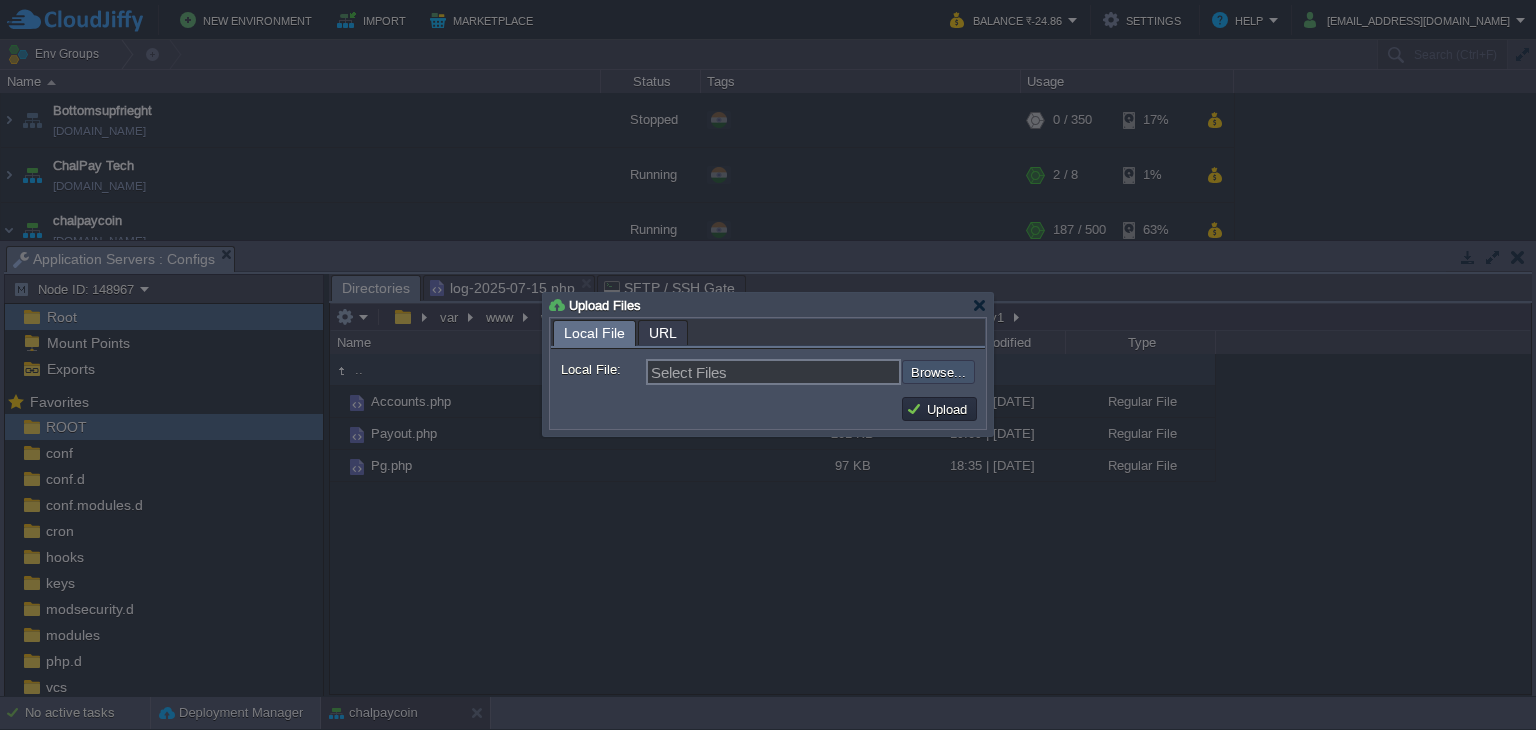 click at bounding box center [848, 372] 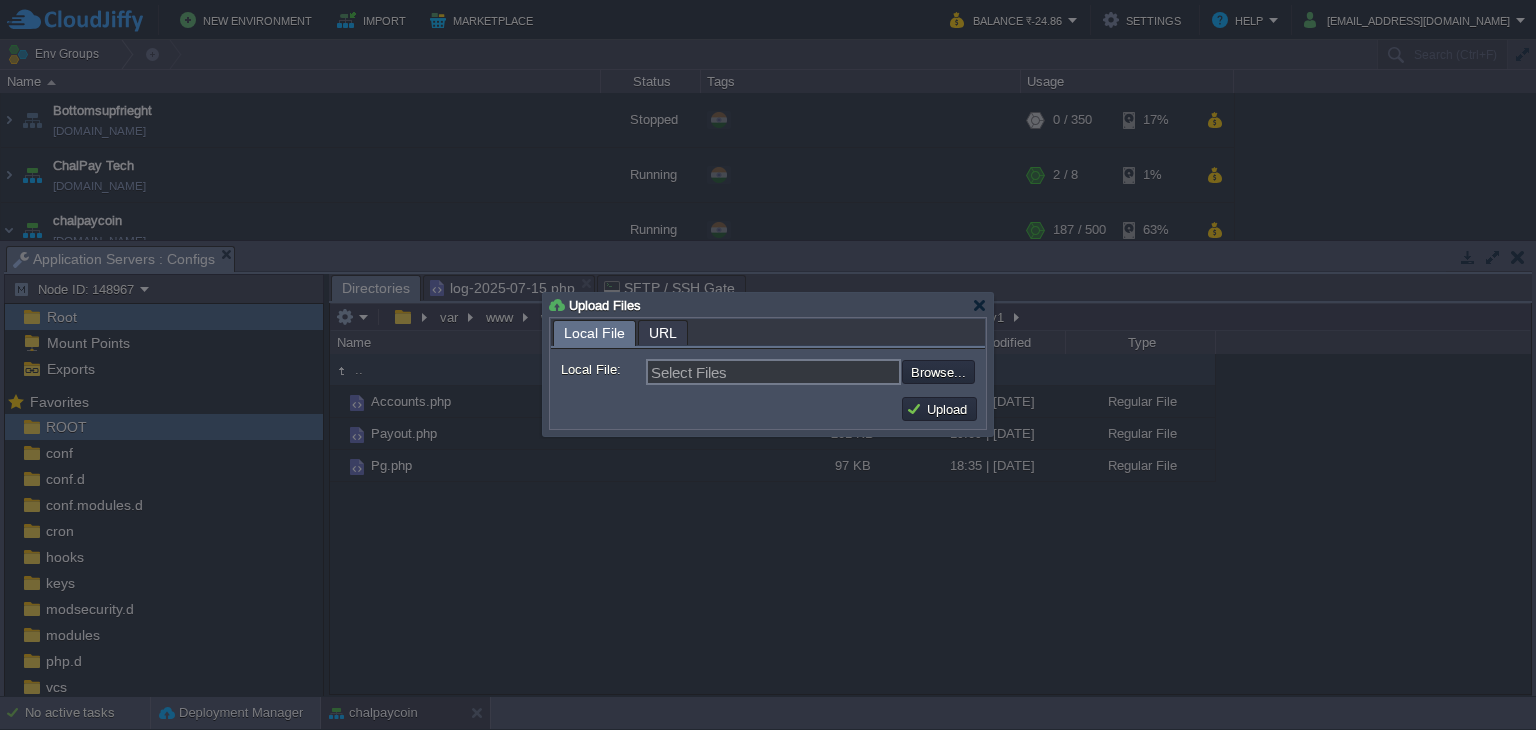 type on "C:\fakepath\Payout.php" 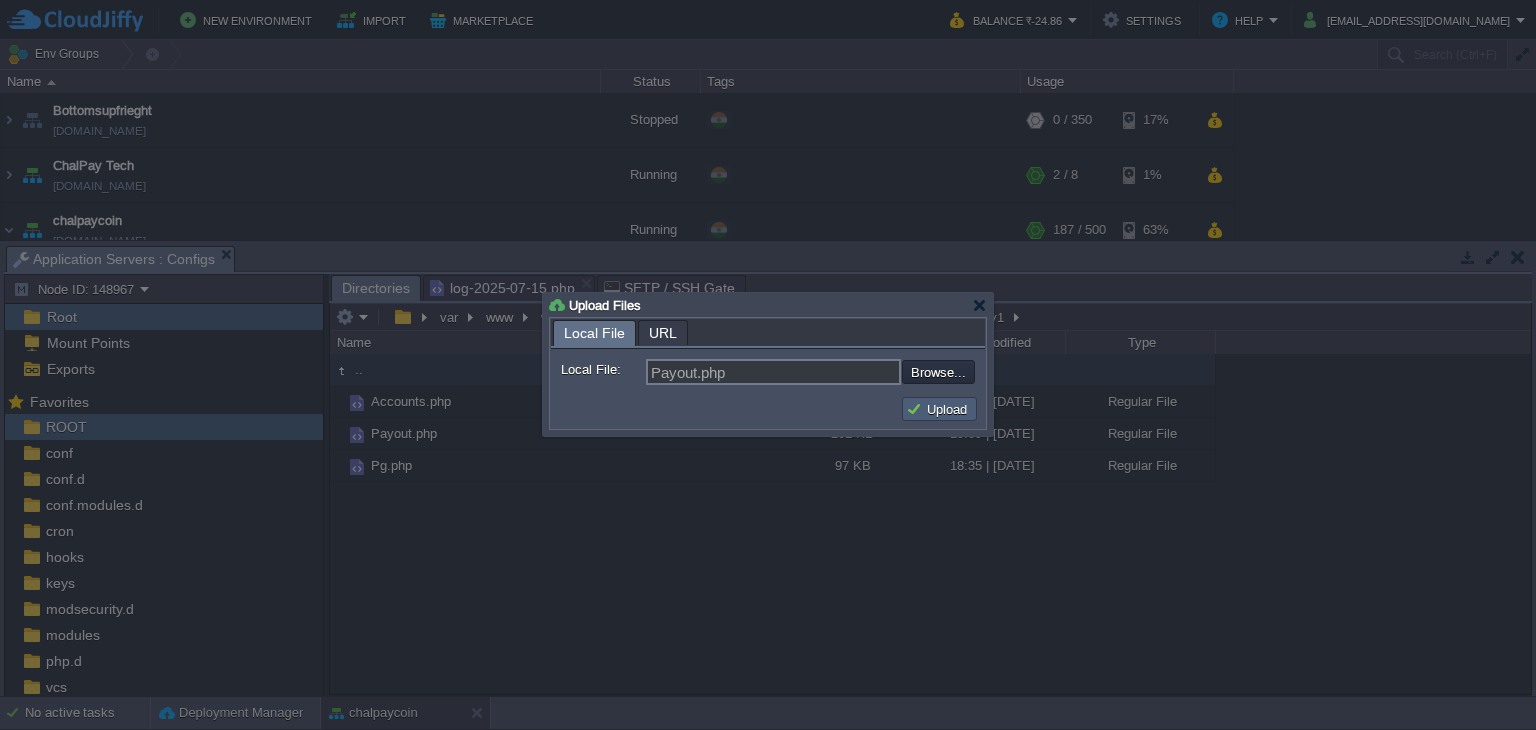 click on "Upload" at bounding box center [939, 409] 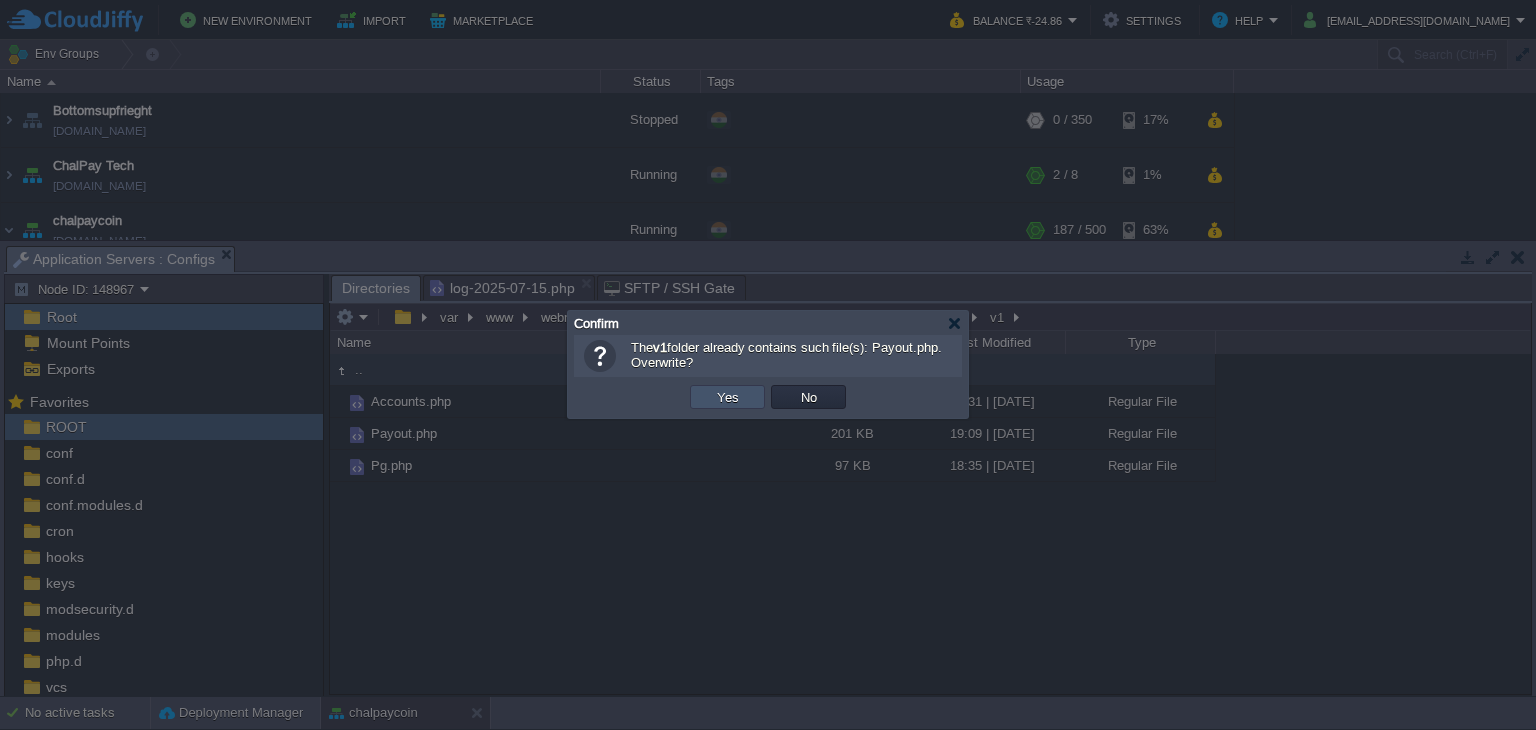 click on "Yes" at bounding box center [728, 397] 